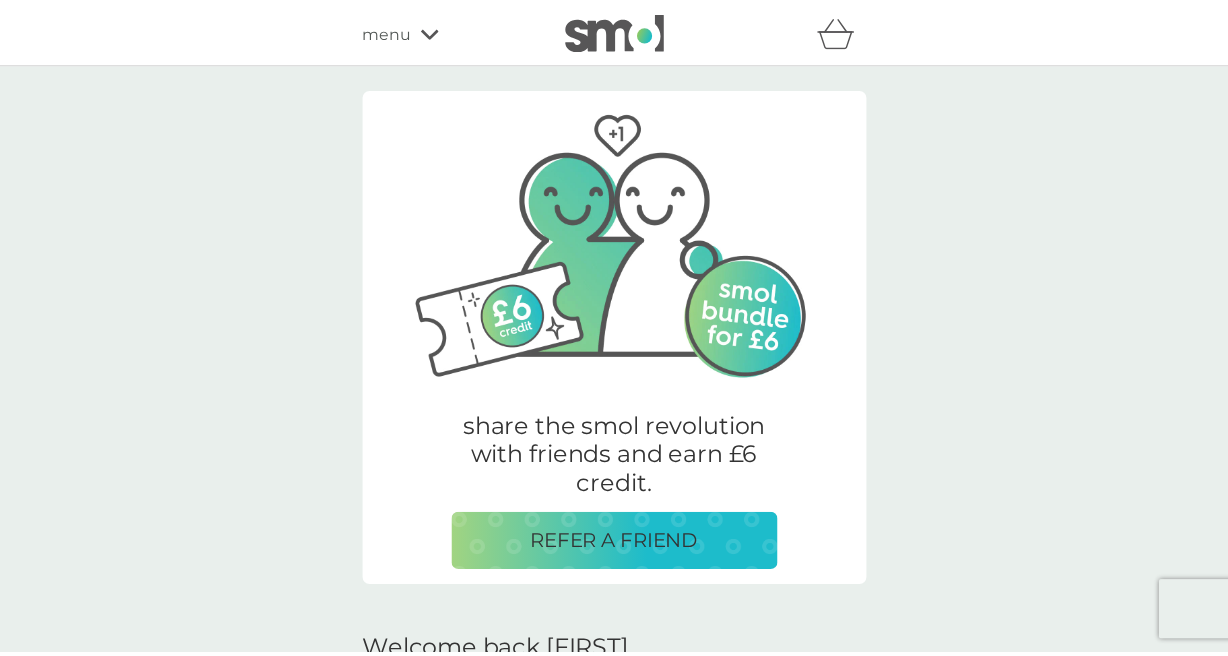 scroll, scrollTop: 0, scrollLeft: 0, axis: both 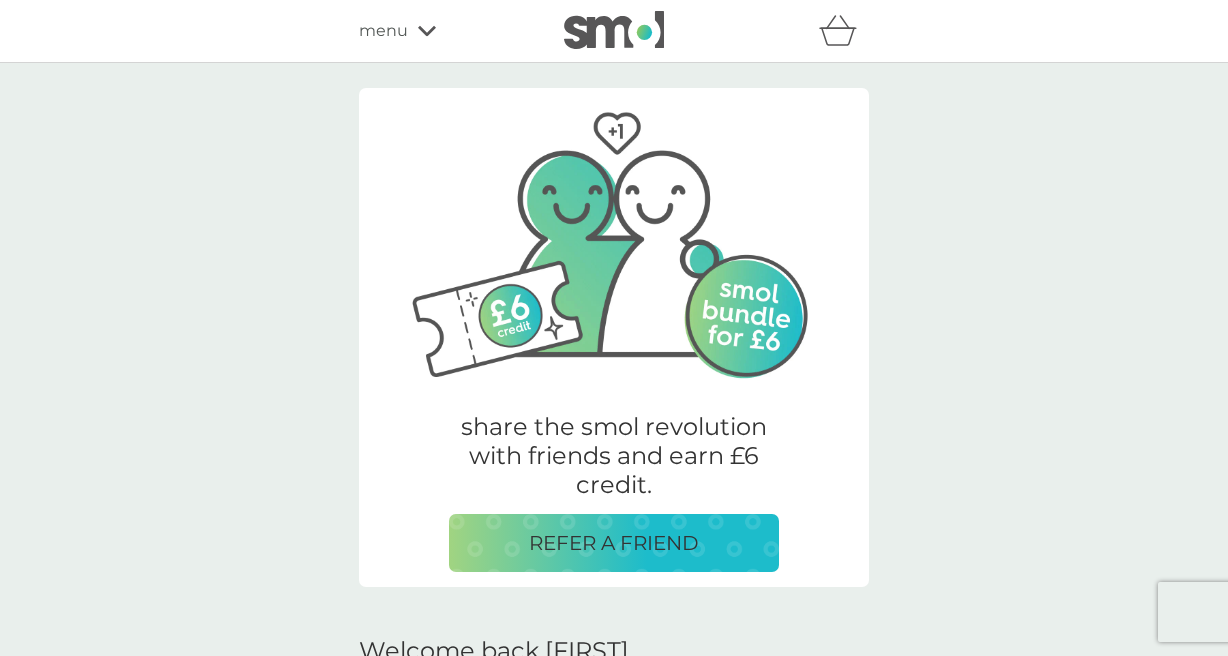 click on "menu" at bounding box center [383, 31] 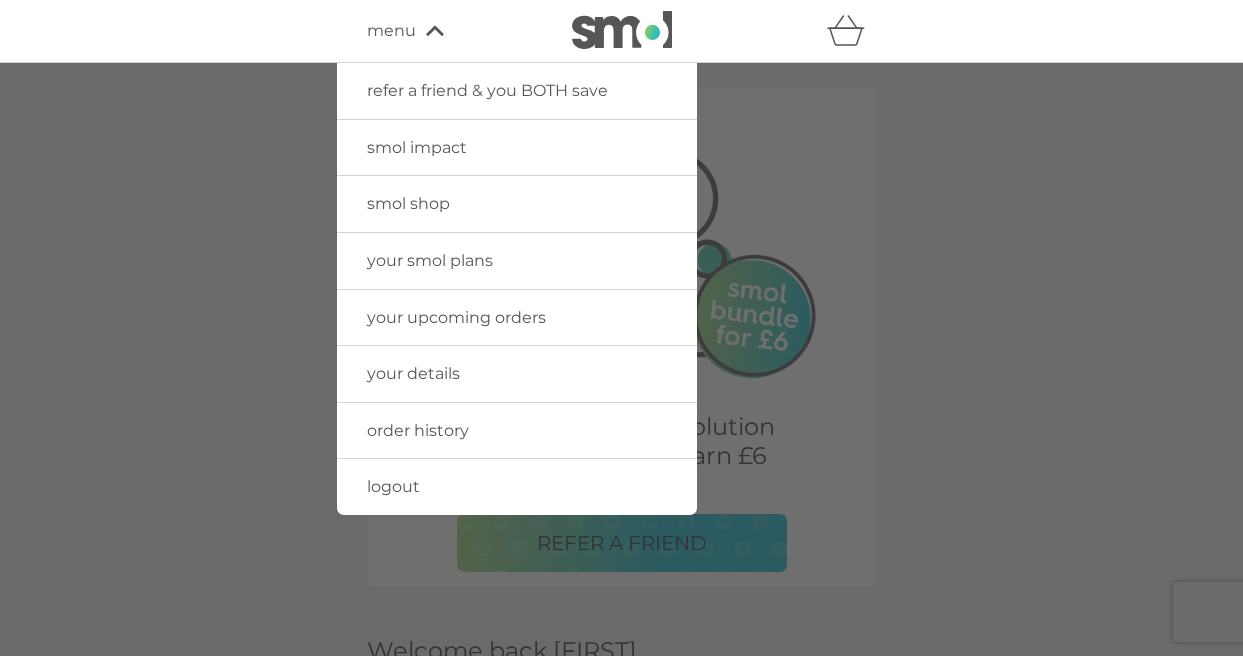 click on "order history" at bounding box center [418, 430] 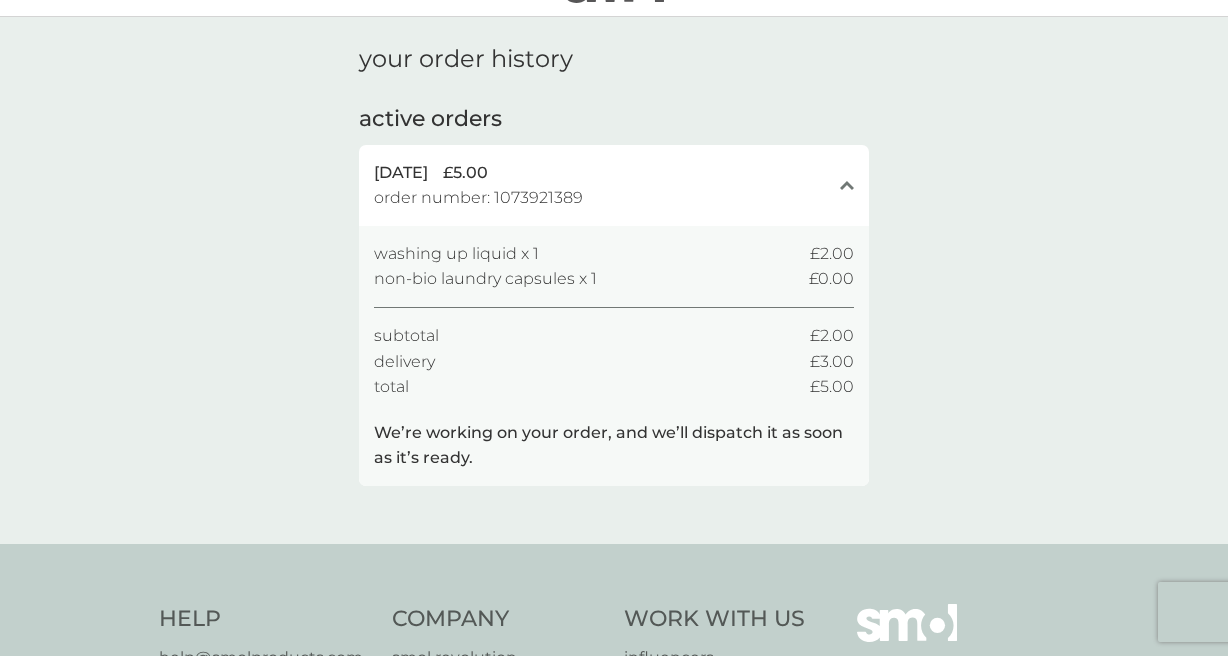 scroll, scrollTop: 0, scrollLeft: 0, axis: both 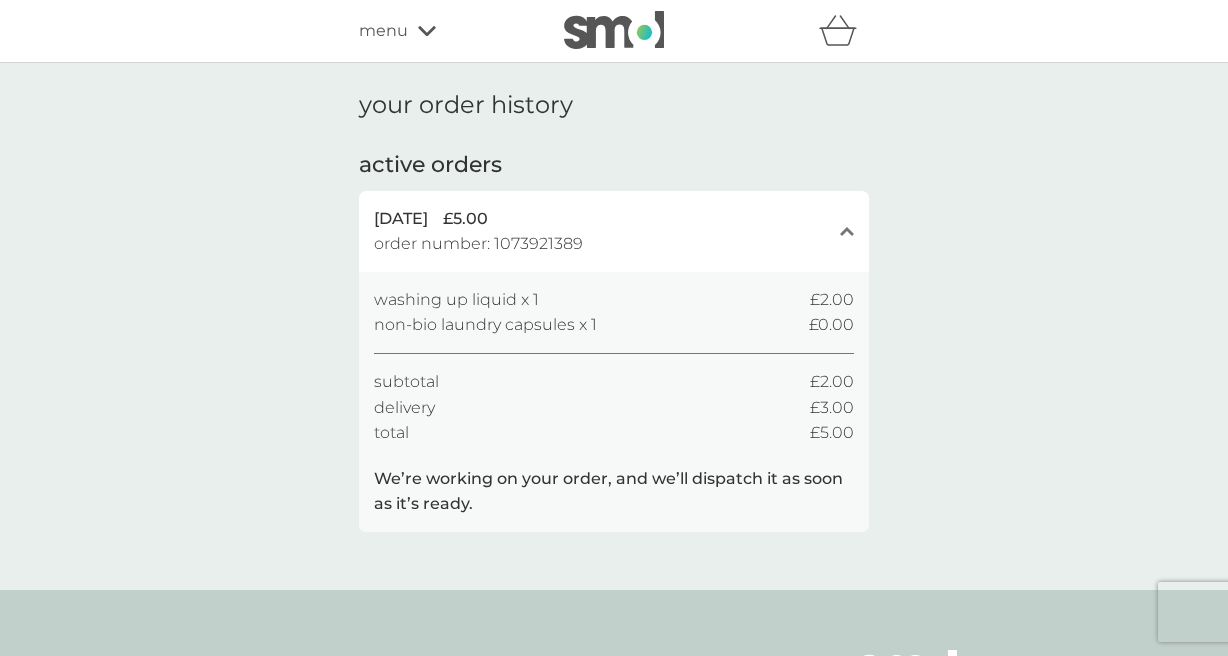 click at bounding box center [614, 30] 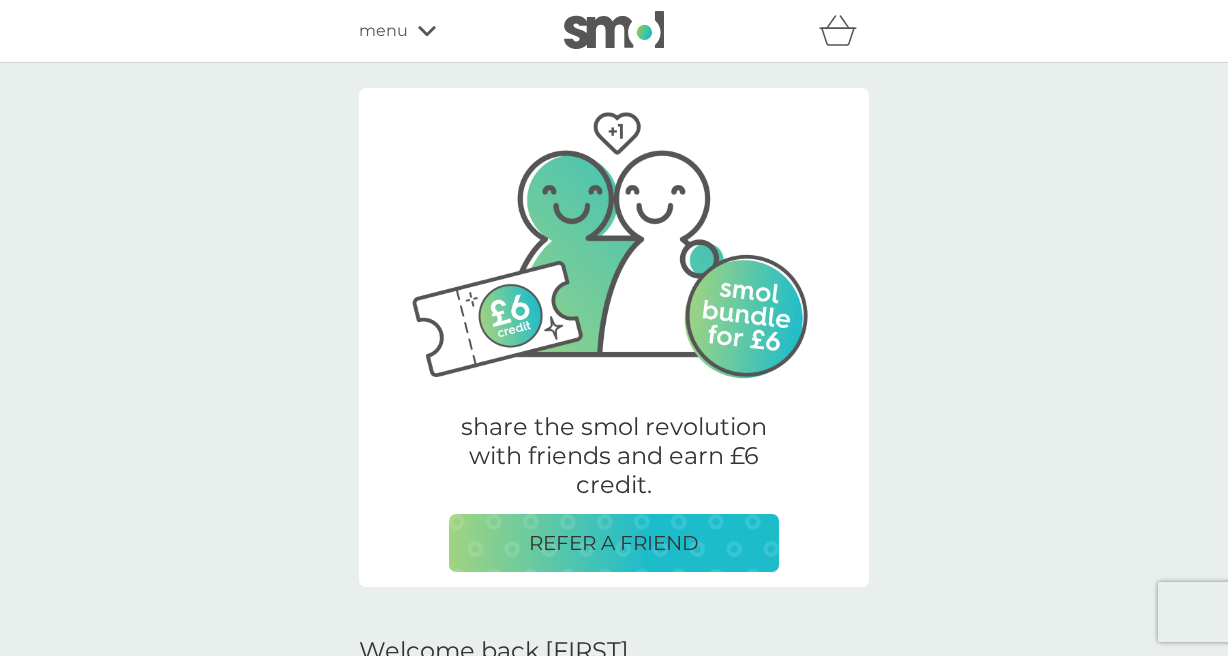 click on "menu" at bounding box center (444, 31) 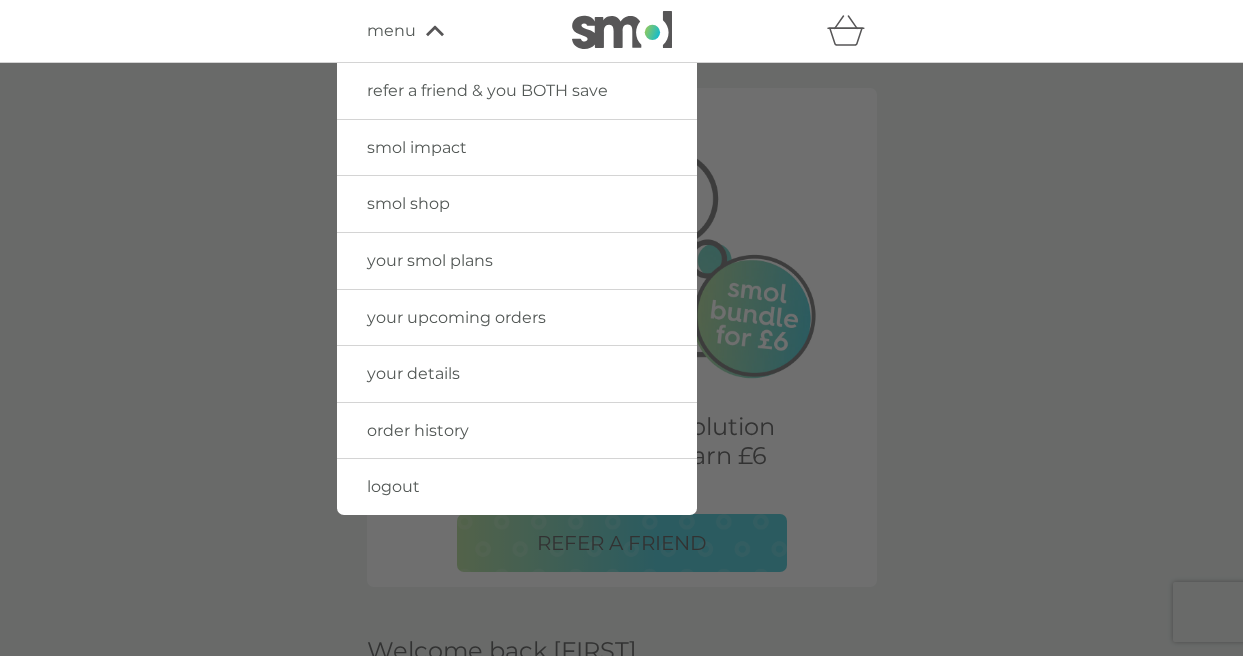 click on "your smol plans" at bounding box center (517, 261) 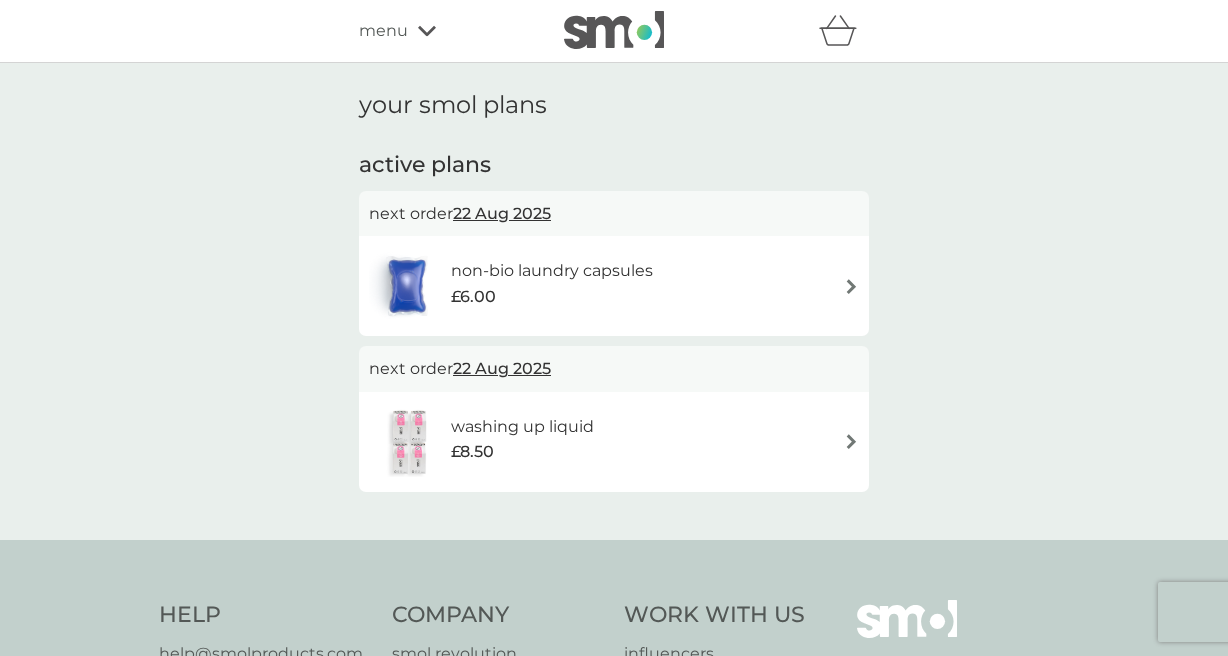 click on "non-bio laundry capsules £6.00" at bounding box center (614, 286) 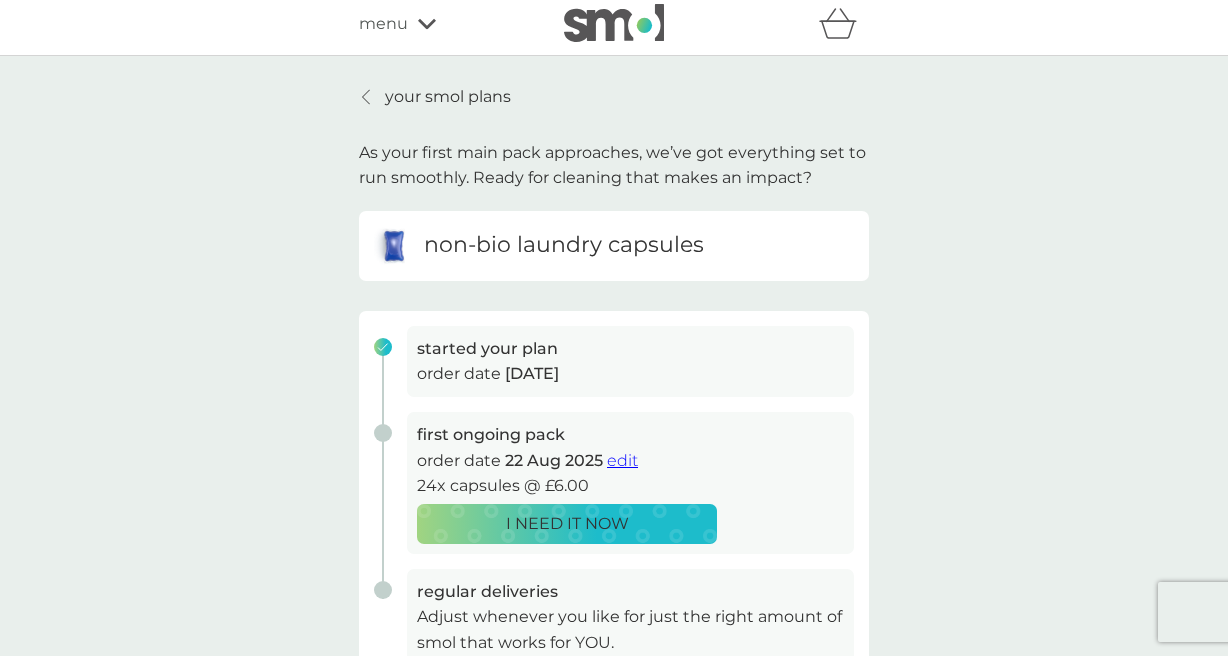 scroll, scrollTop: 0, scrollLeft: 0, axis: both 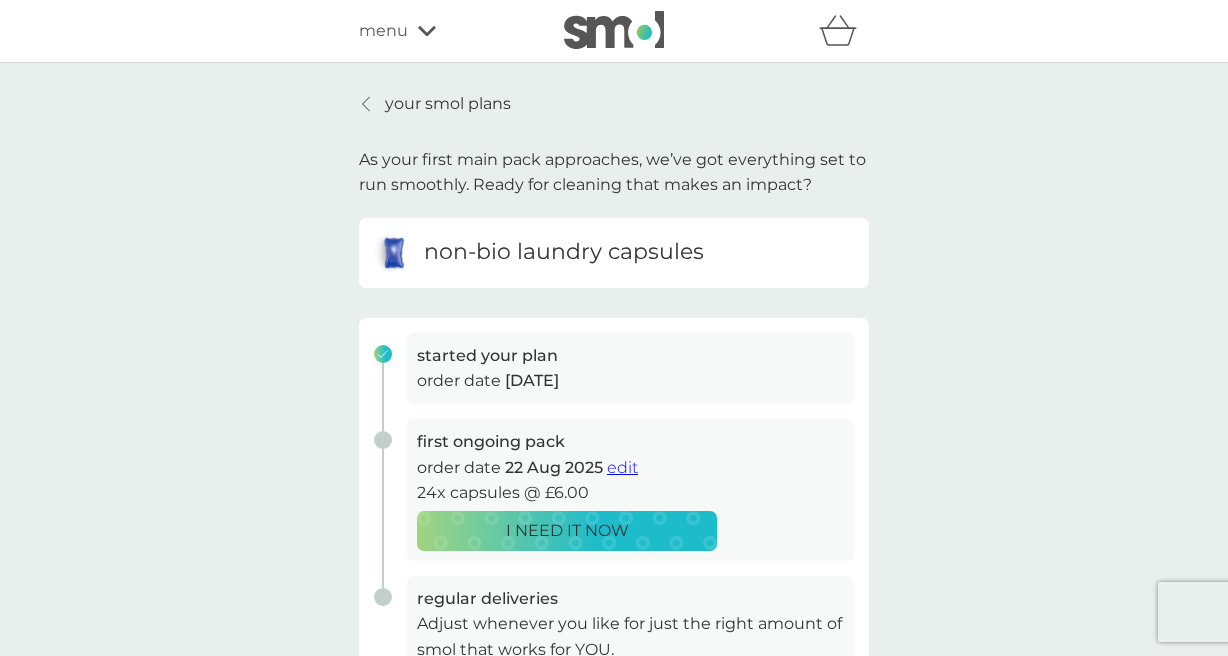 click on "your smol plans" at bounding box center (448, 104) 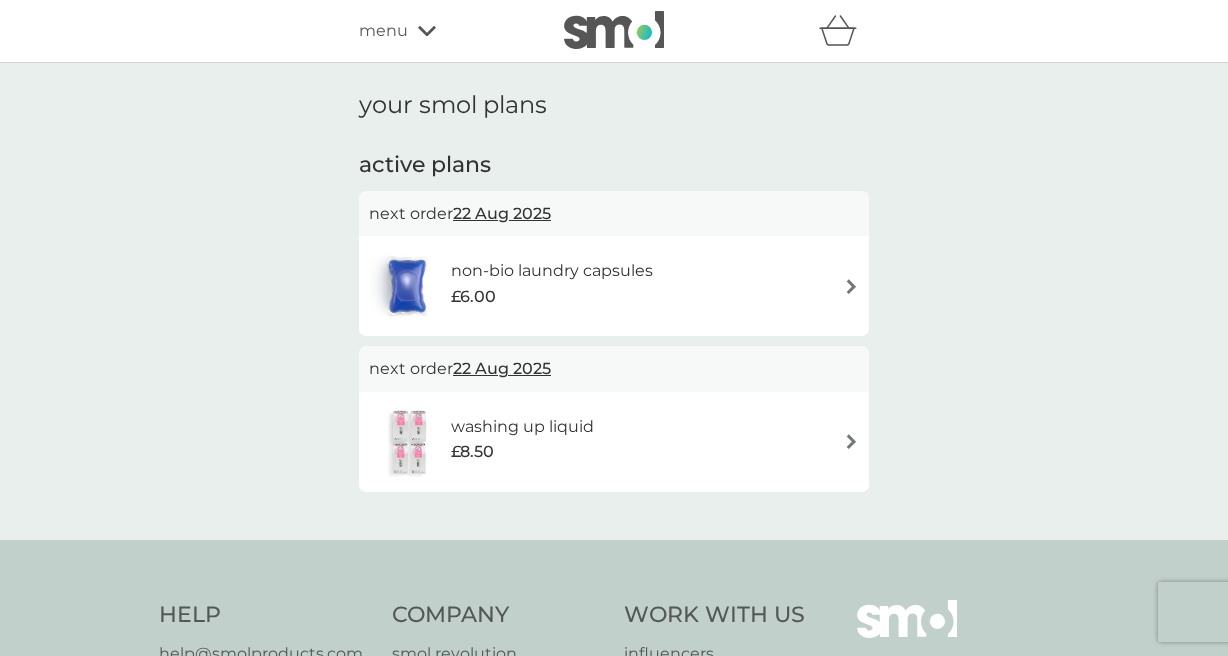 click on "washing up liquid £8.50" at bounding box center (614, 442) 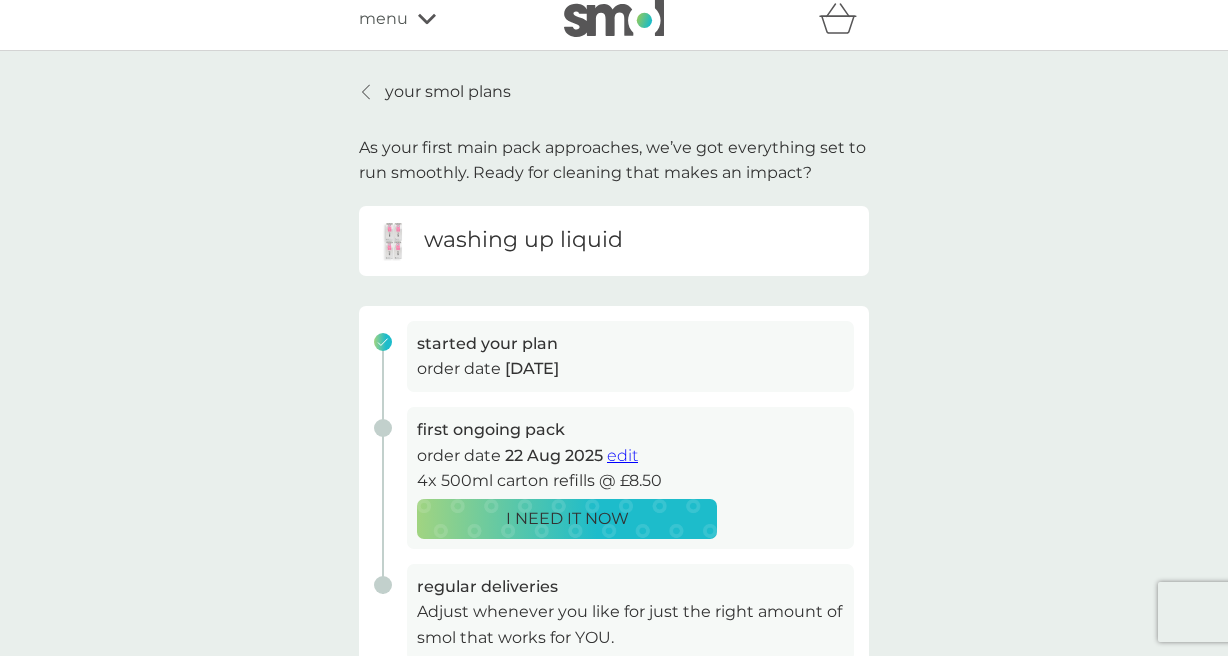 scroll, scrollTop: 0, scrollLeft: 0, axis: both 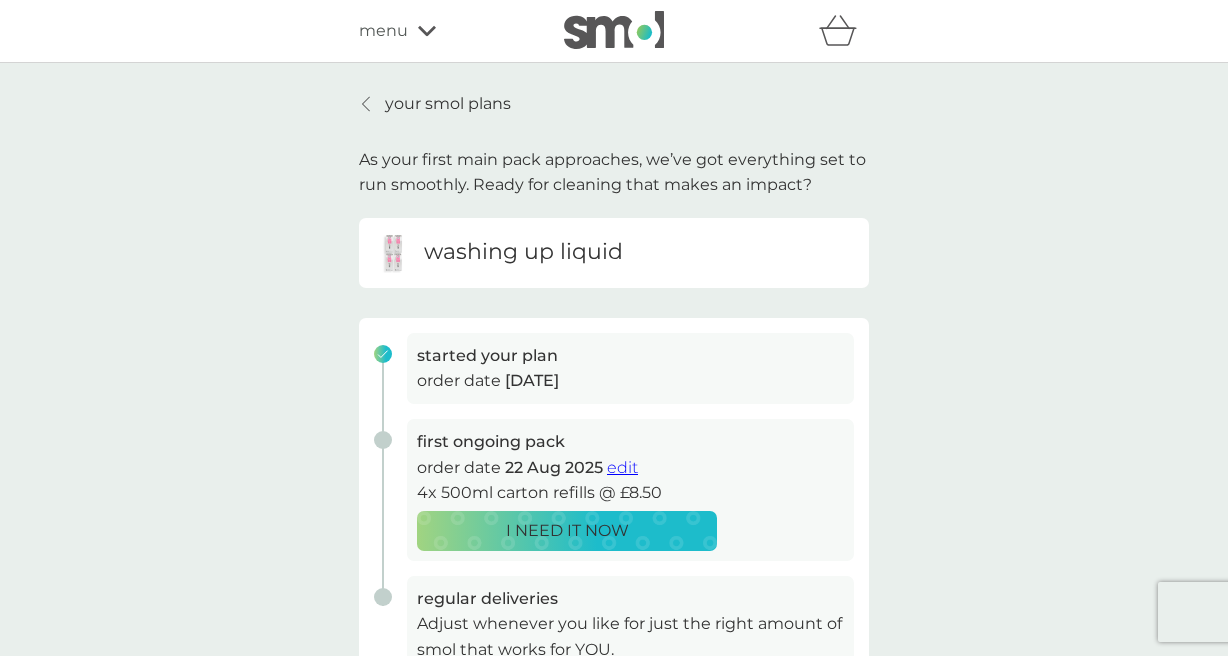 click on "your smol plans" at bounding box center (448, 104) 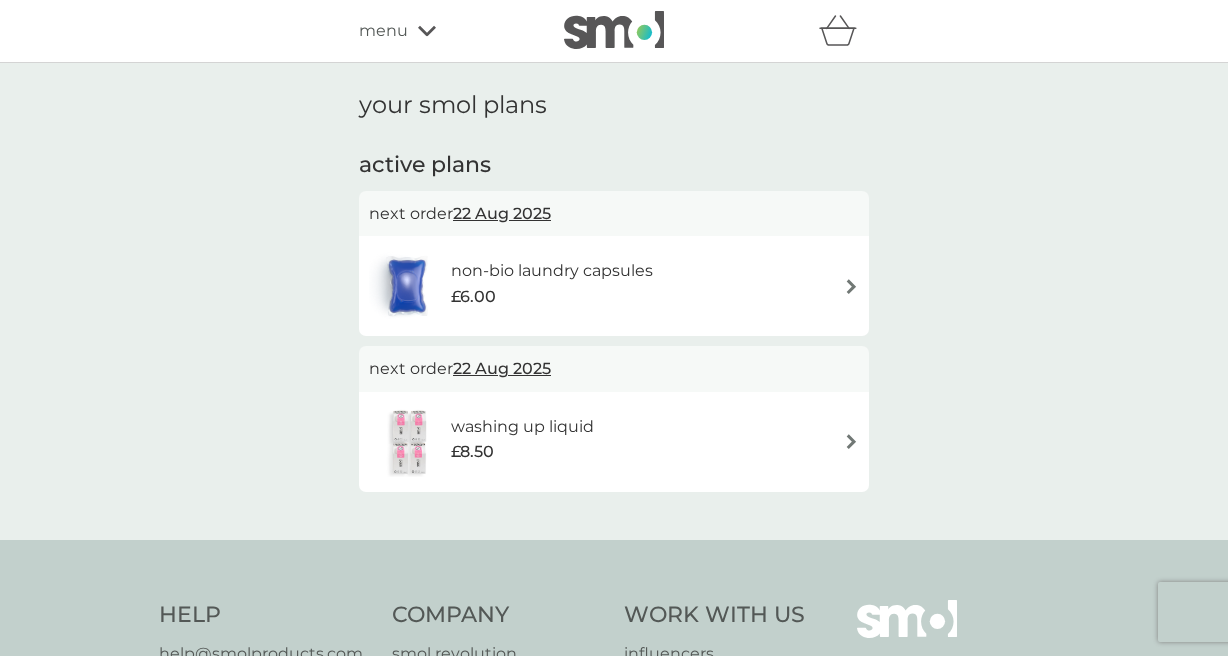 click on "menu" at bounding box center [444, 31] 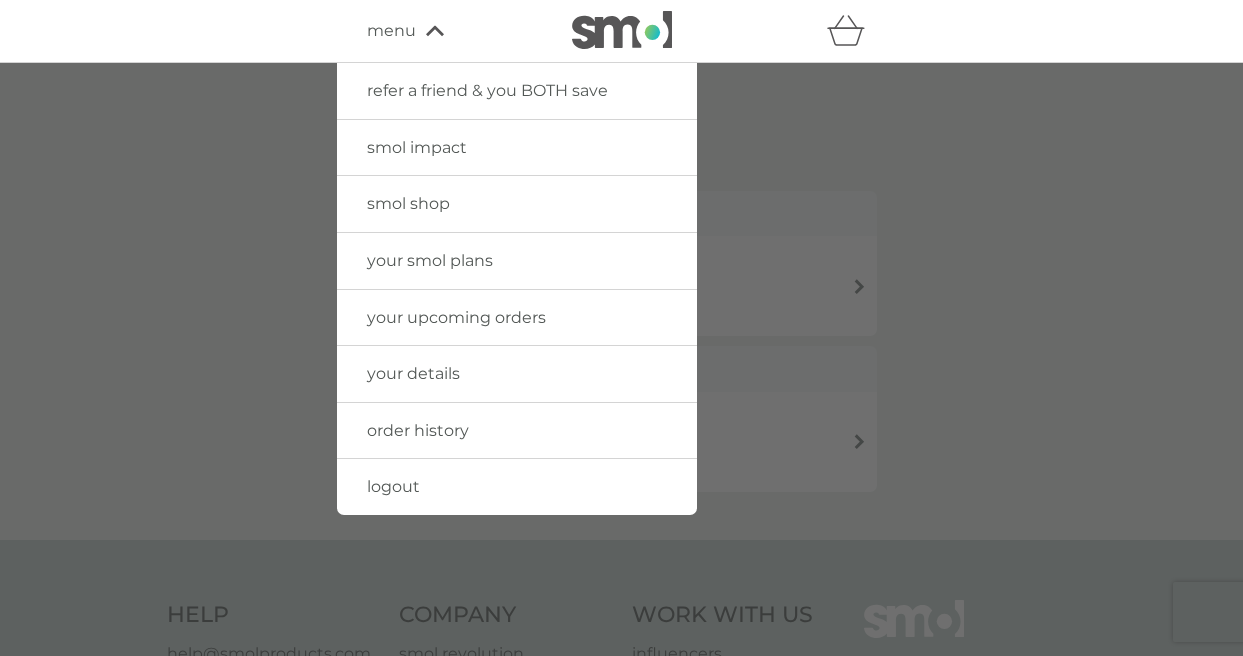 click on "your details" at bounding box center (413, 373) 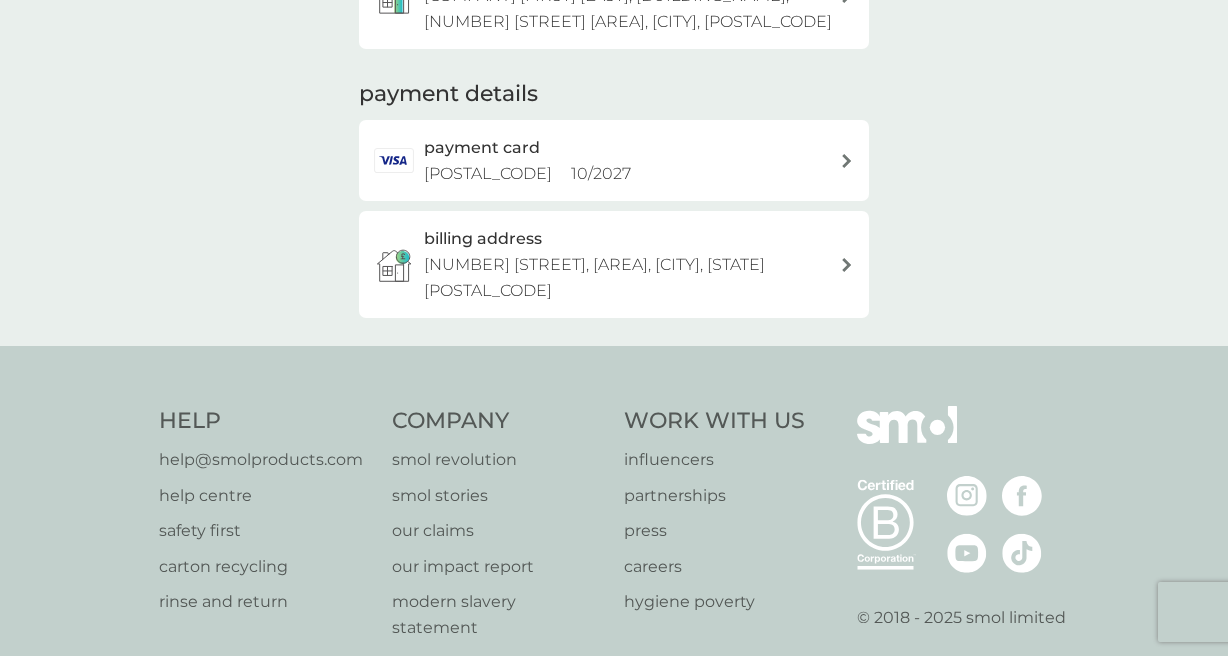 scroll, scrollTop: 0, scrollLeft: 0, axis: both 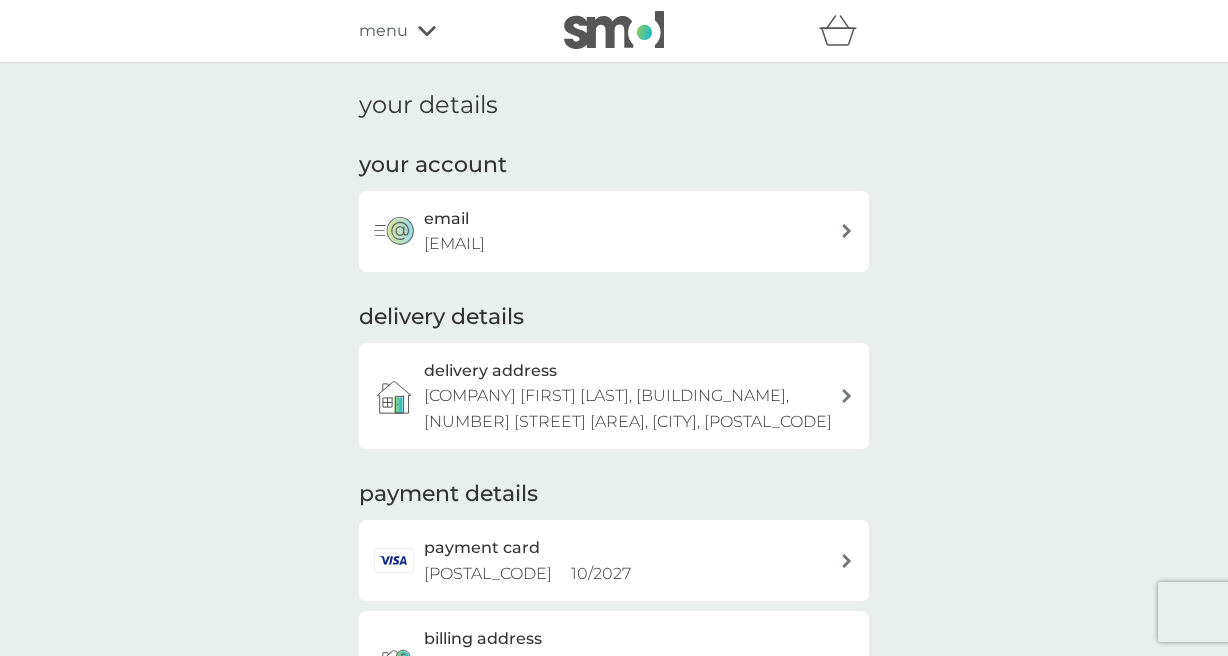 click at bounding box center [614, 30] 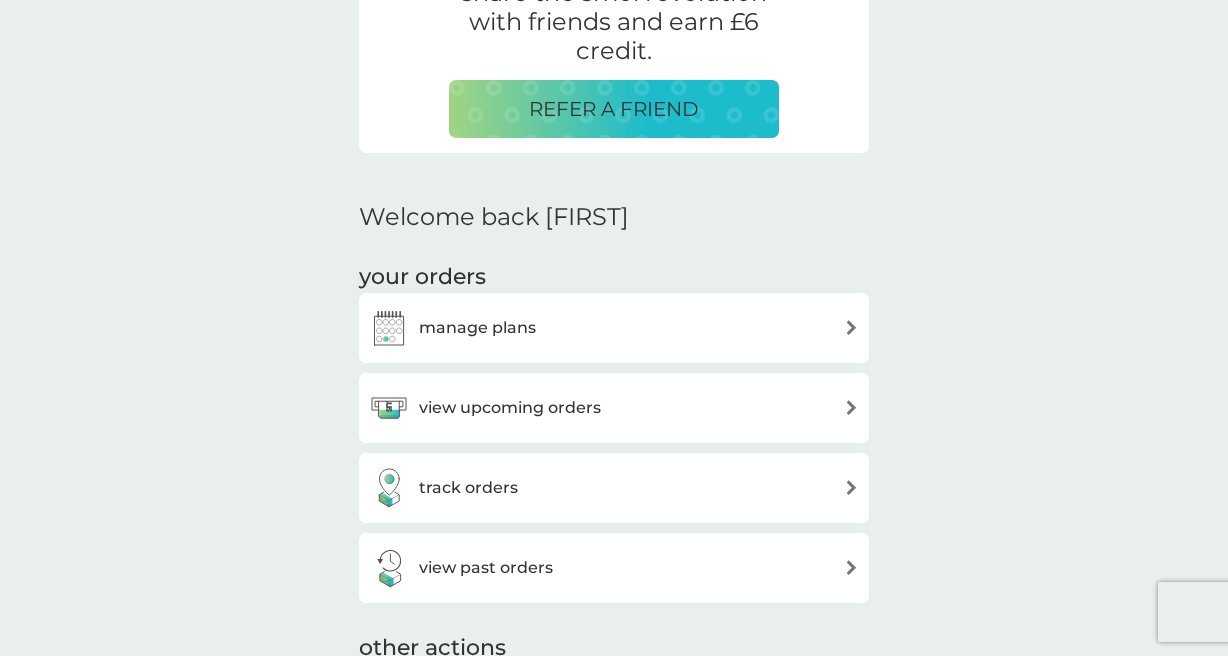 scroll, scrollTop: 500, scrollLeft: 0, axis: vertical 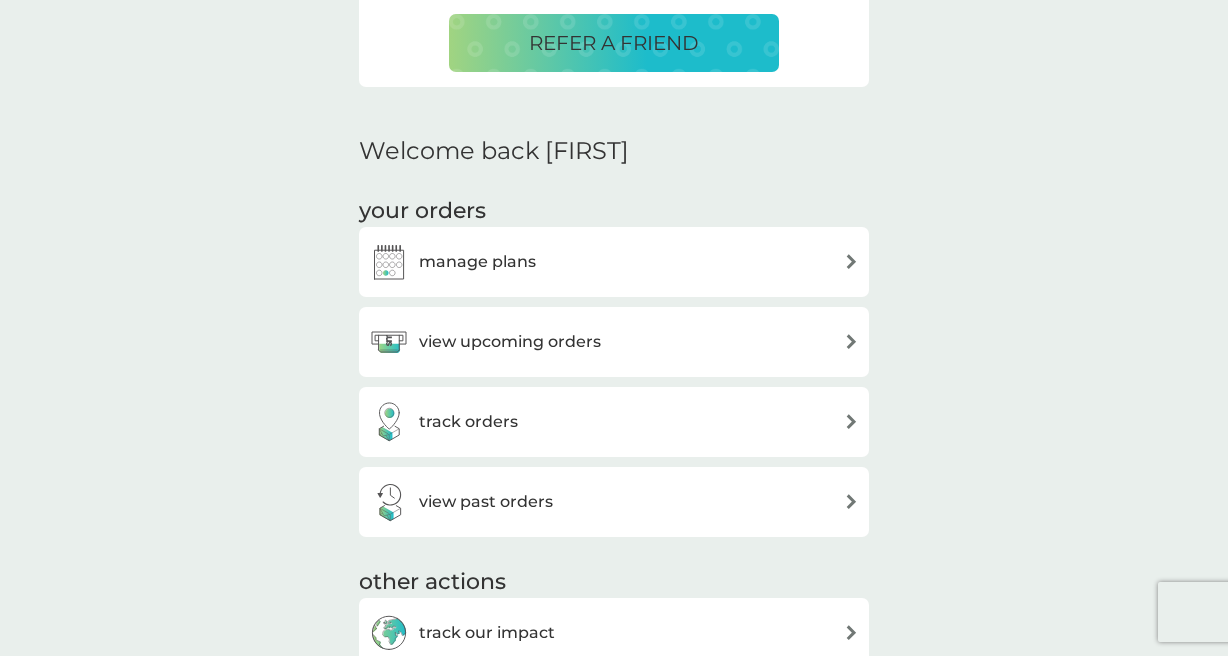 click on "manage plans" at bounding box center [614, 262] 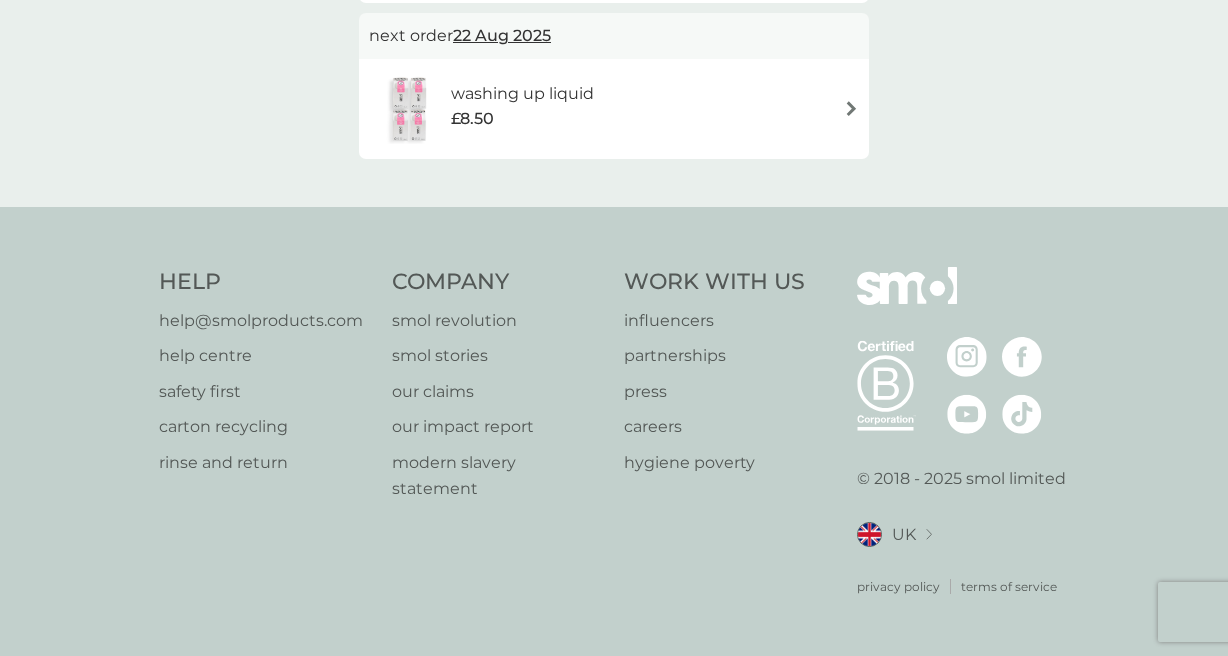 scroll, scrollTop: 0, scrollLeft: 0, axis: both 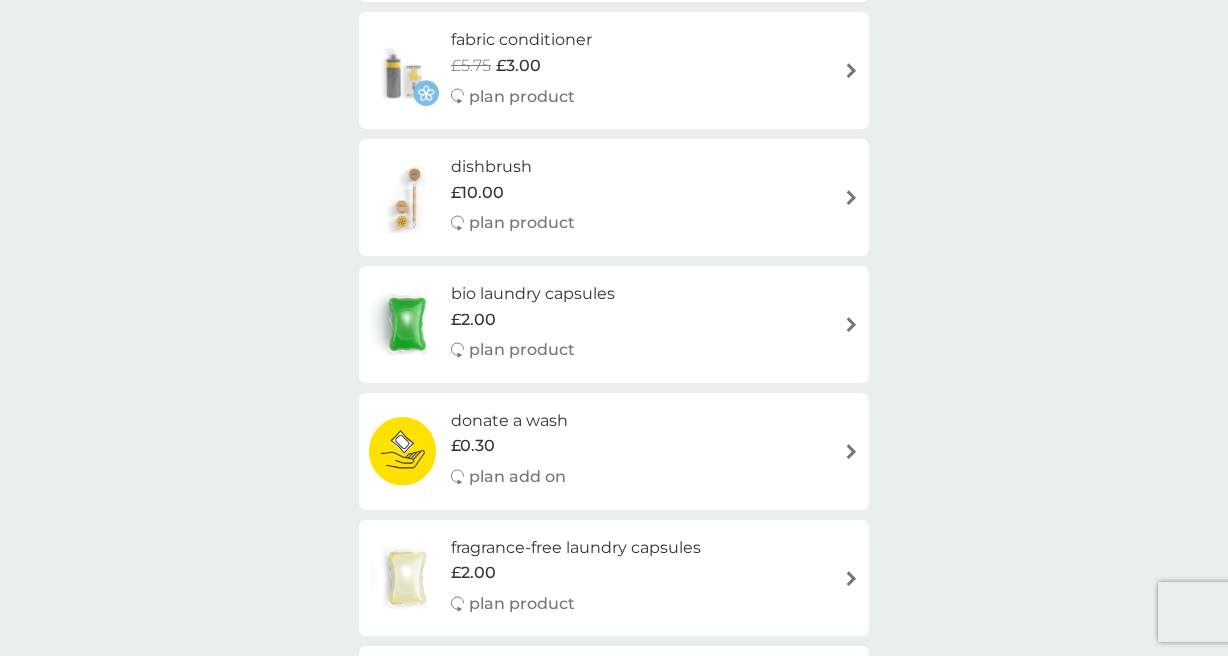 click on "£2.00" at bounding box center (473, 320) 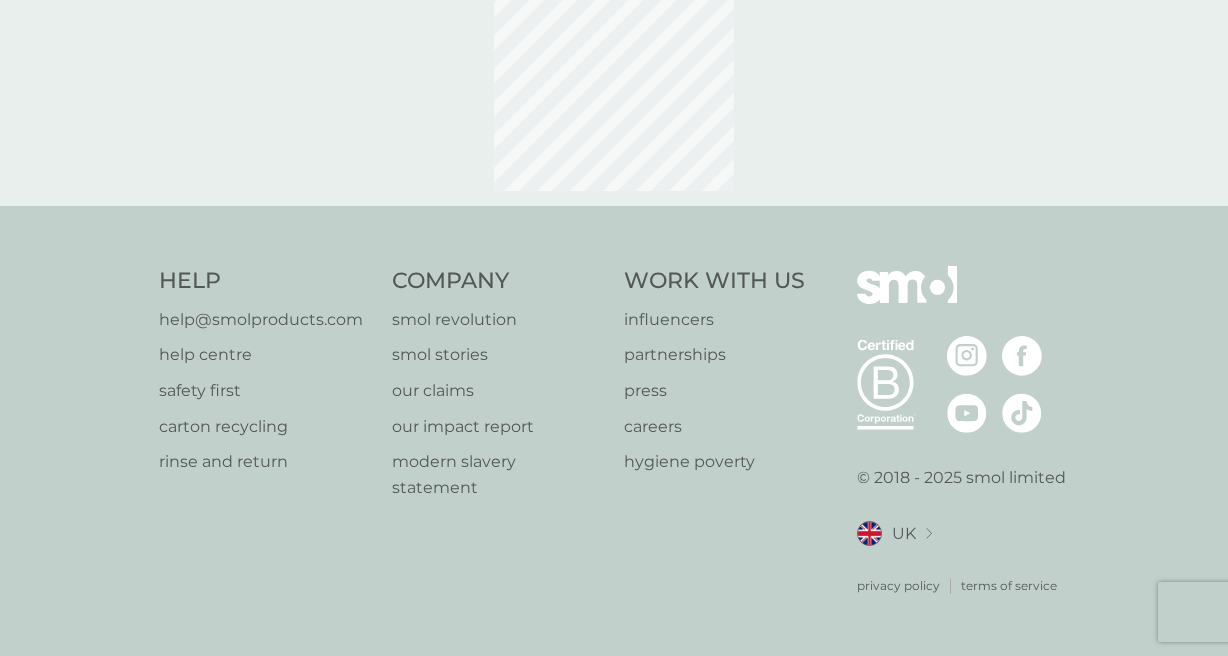 scroll, scrollTop: 0, scrollLeft: 0, axis: both 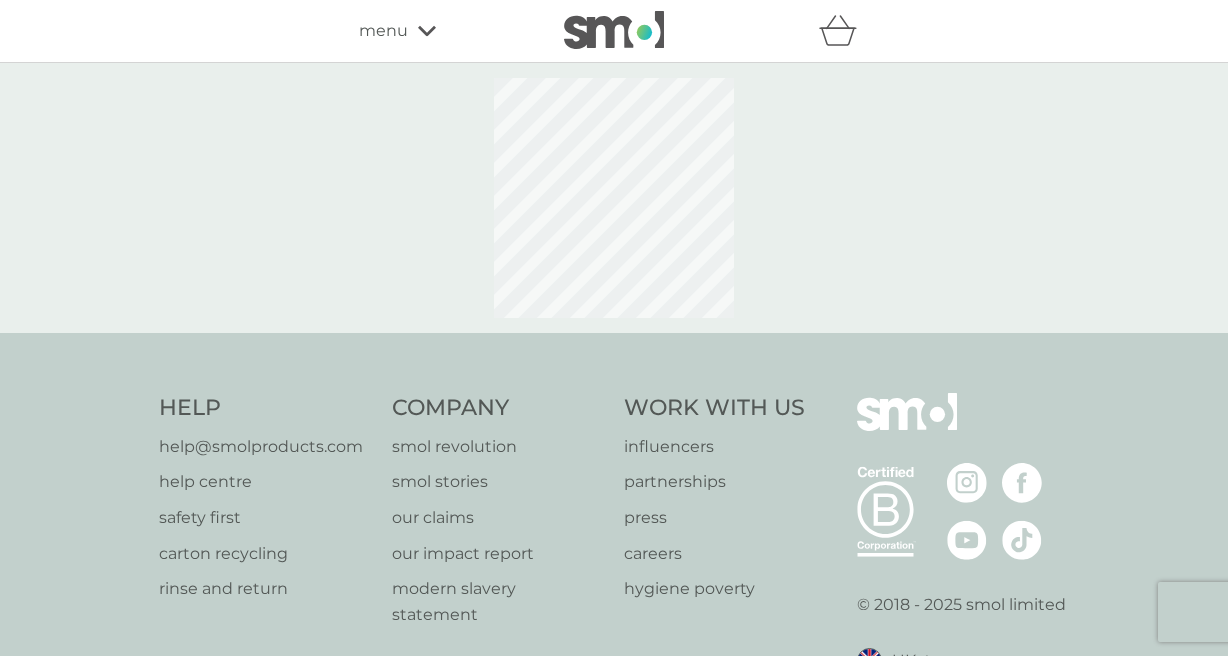 select on "42" 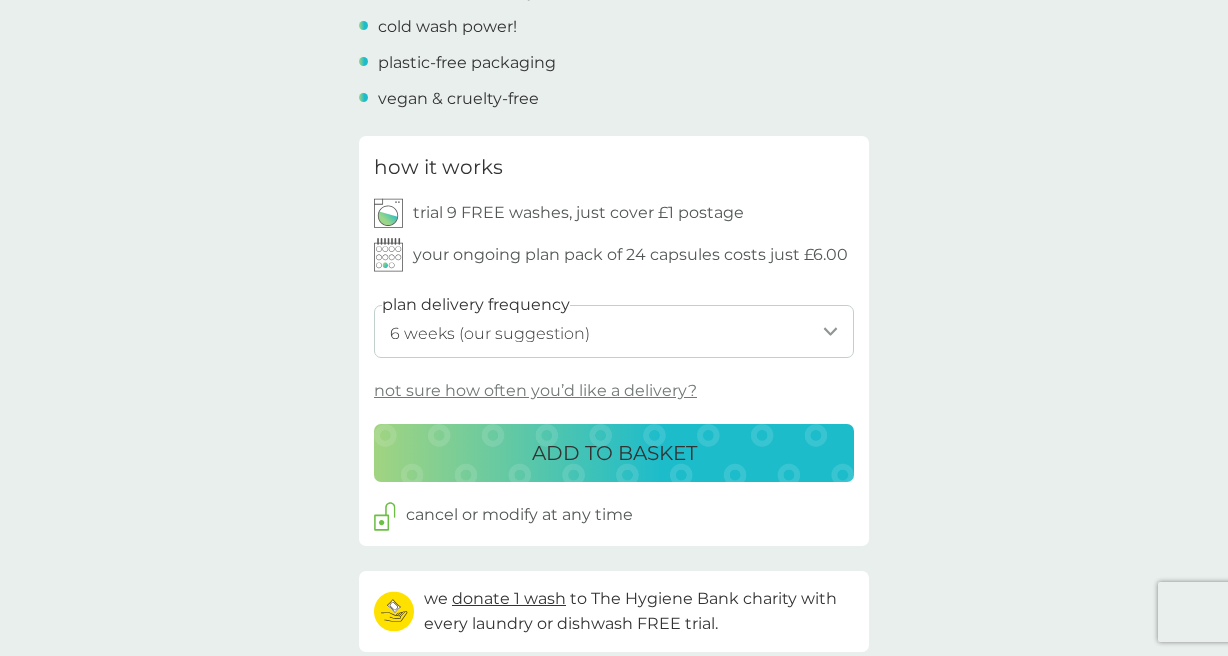 scroll, scrollTop: 900, scrollLeft: 0, axis: vertical 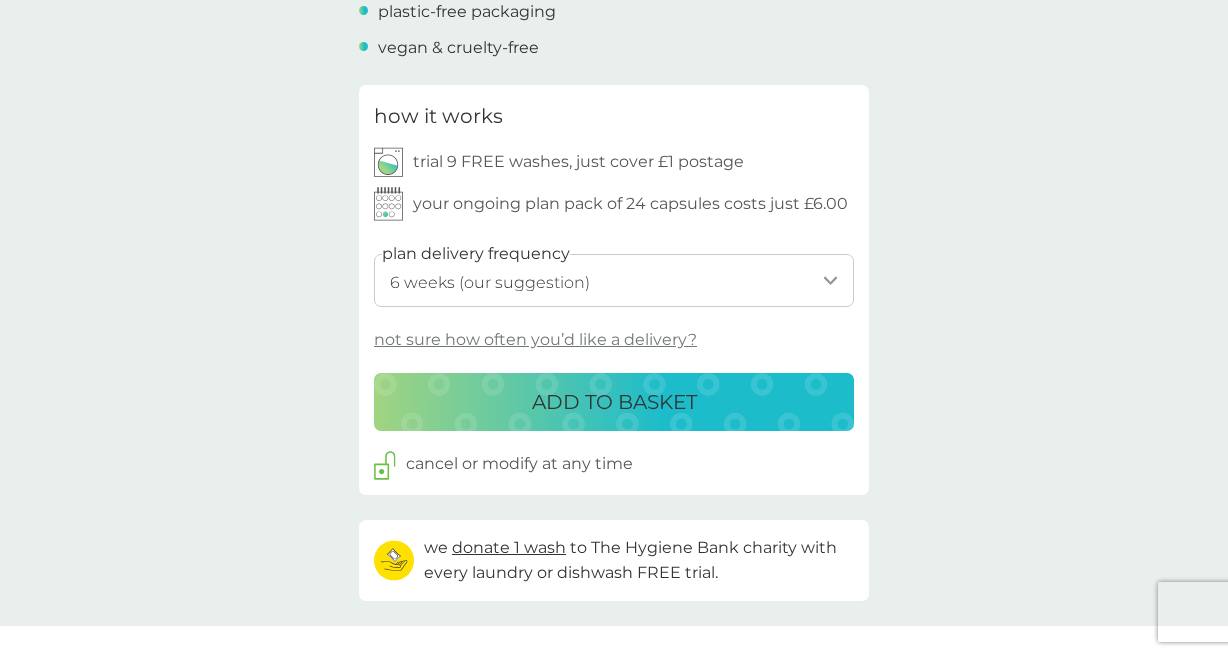 click on "1 week  2 weeks  3 weeks  4 weeks  5 weeks  6 weeks (our suggestion) 7 weeks  8 weeks  9 weeks  10 weeks  11 weeks  12 weeks  13 weeks  14 weeks  15 weeks  16 weeks  17 weeks" at bounding box center [614, 280] 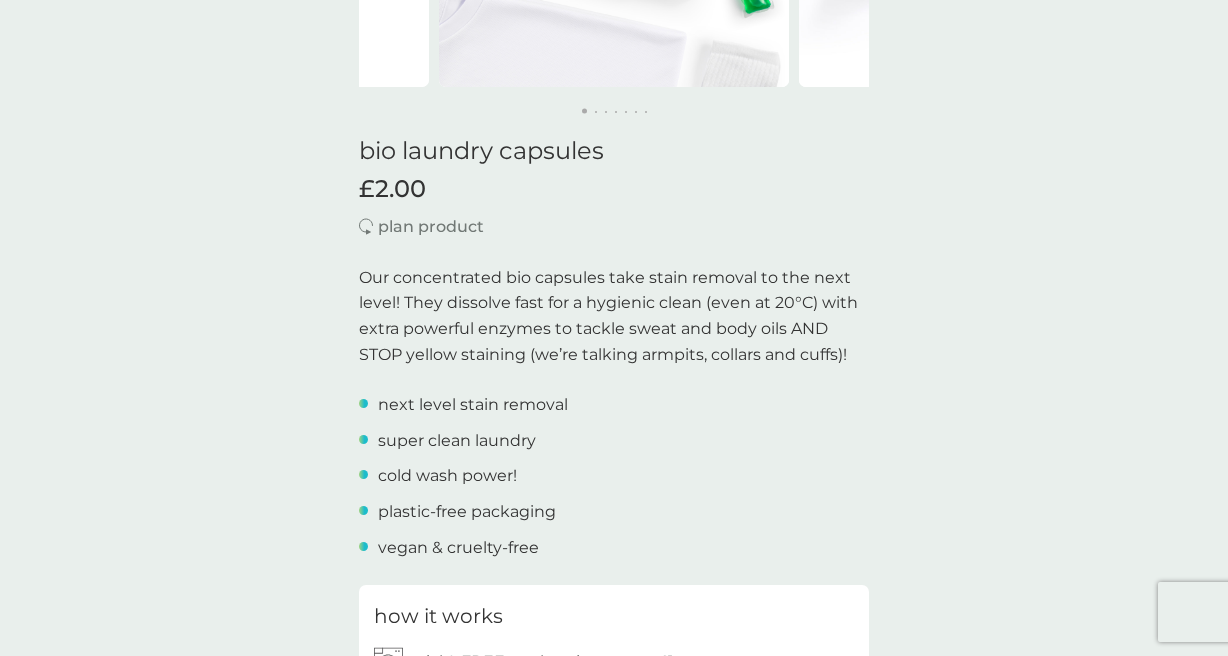 scroll, scrollTop: 0, scrollLeft: 0, axis: both 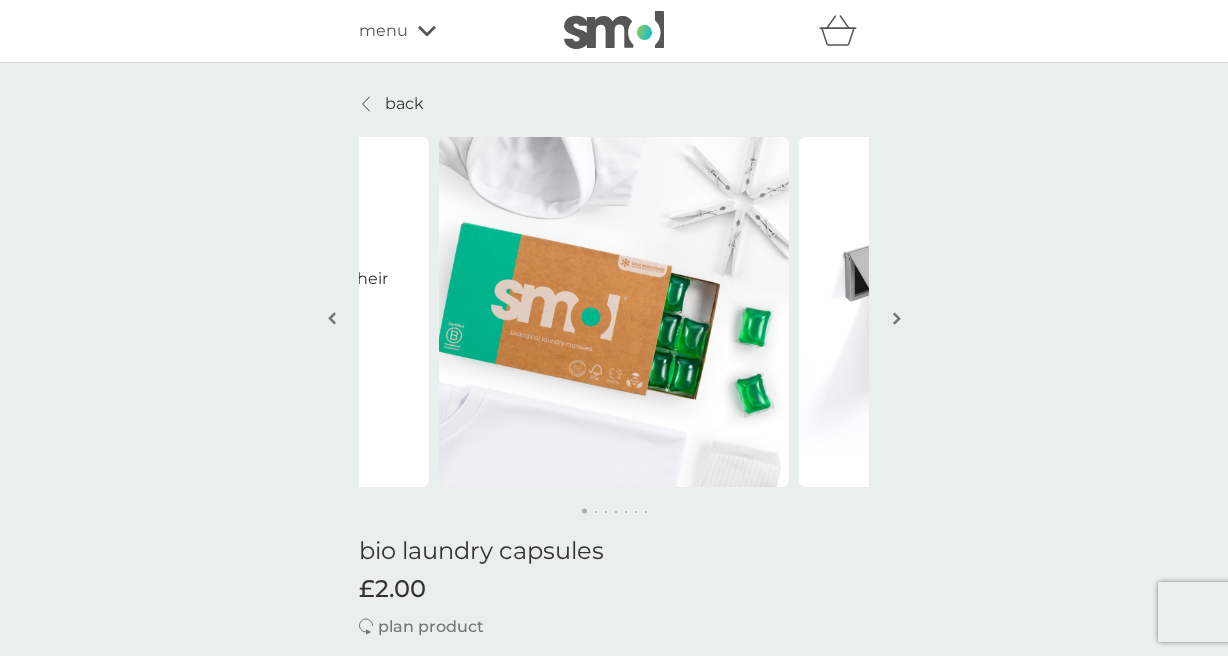 click at bounding box center (614, 30) 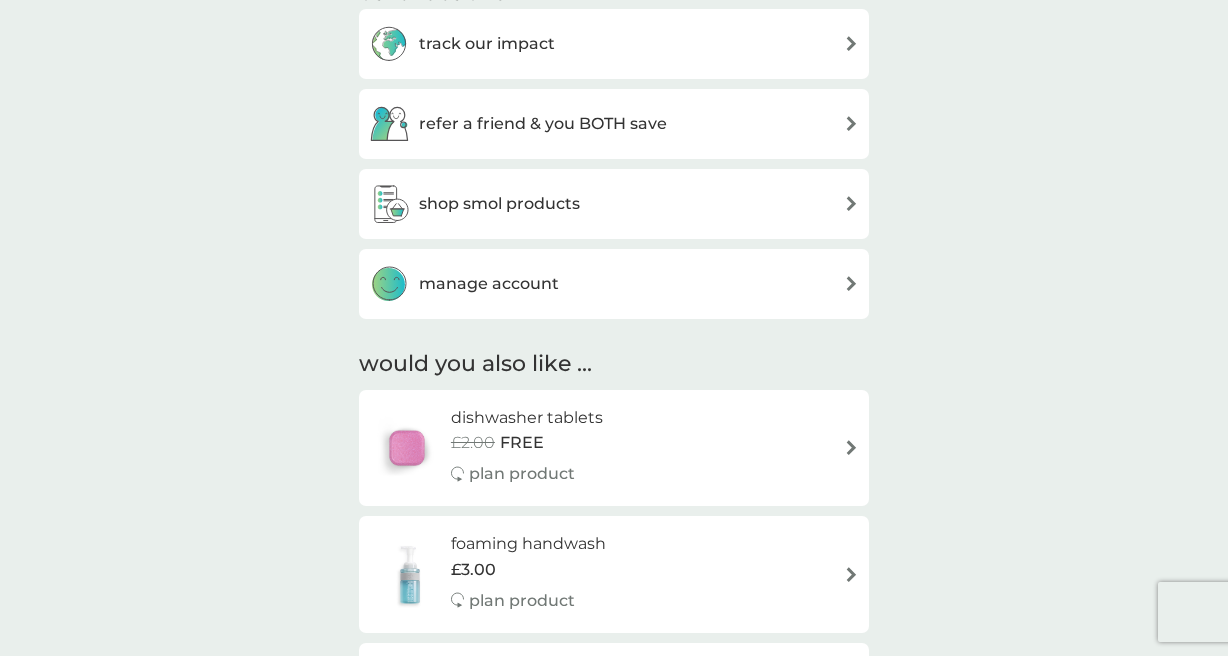 scroll, scrollTop: 1100, scrollLeft: 0, axis: vertical 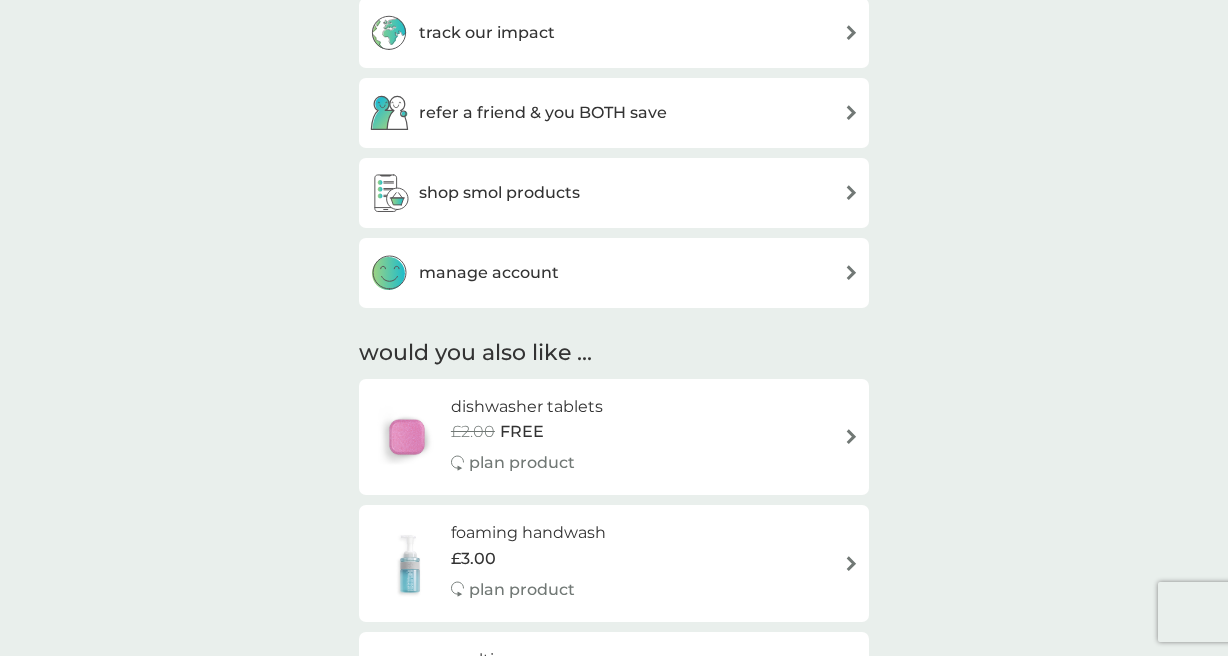 click on "shop smol products" at bounding box center (474, 193) 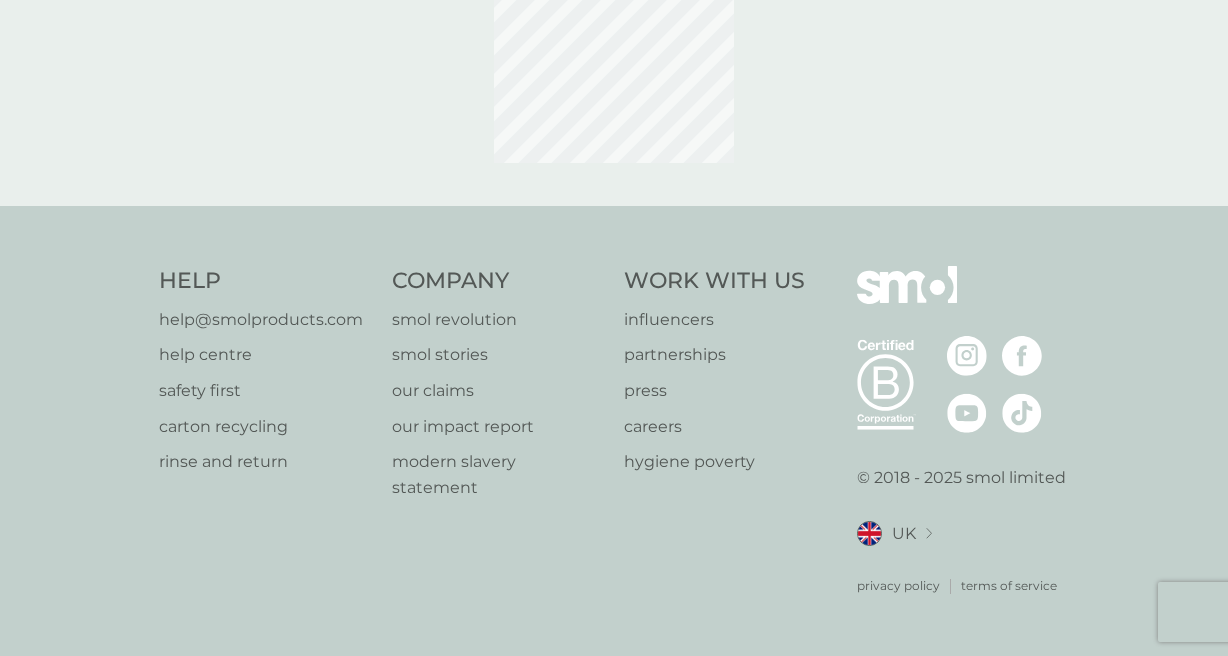 scroll, scrollTop: 0, scrollLeft: 0, axis: both 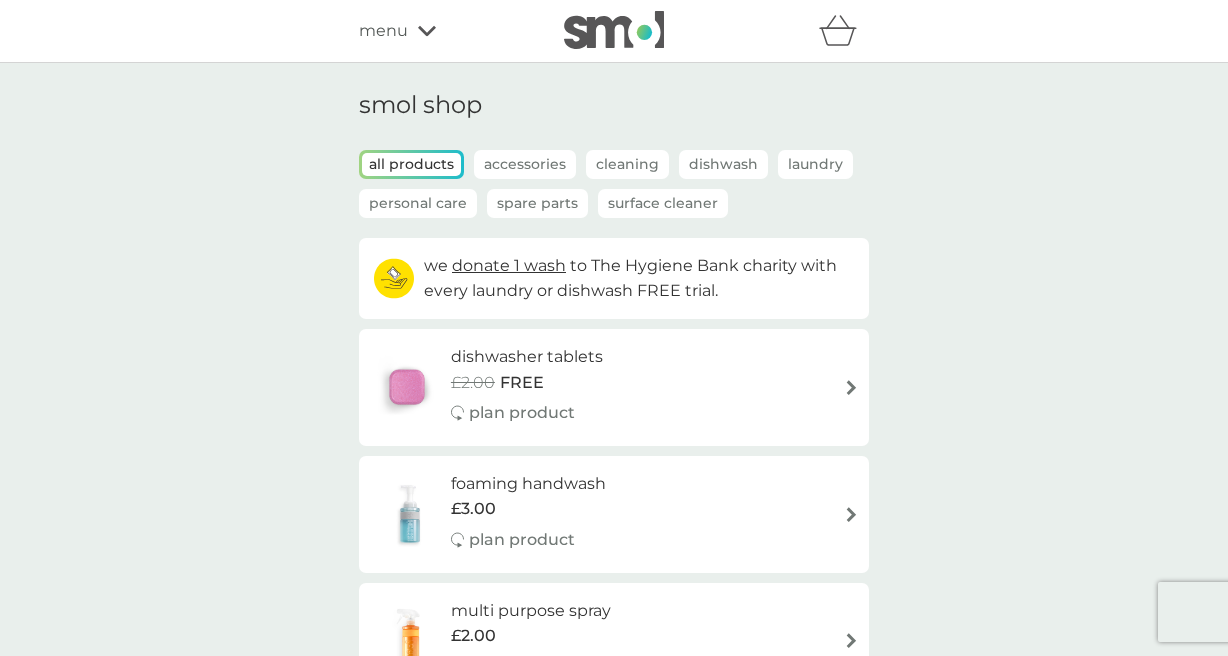 click on "Laundry" at bounding box center [815, 164] 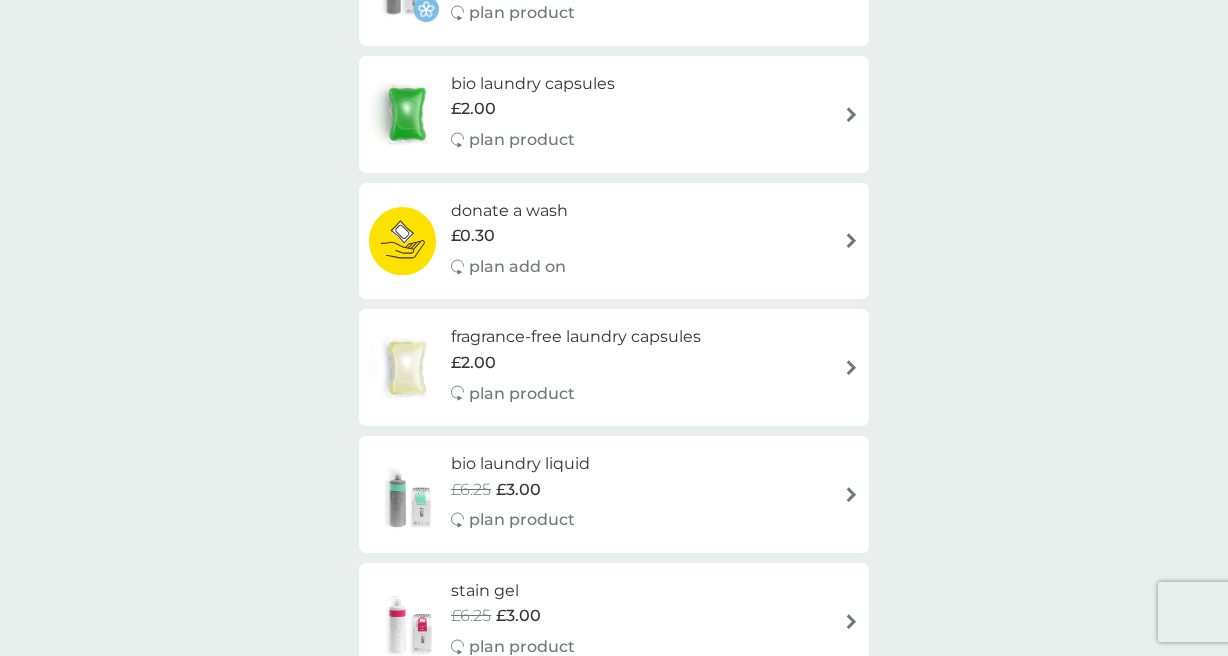 scroll, scrollTop: 500, scrollLeft: 0, axis: vertical 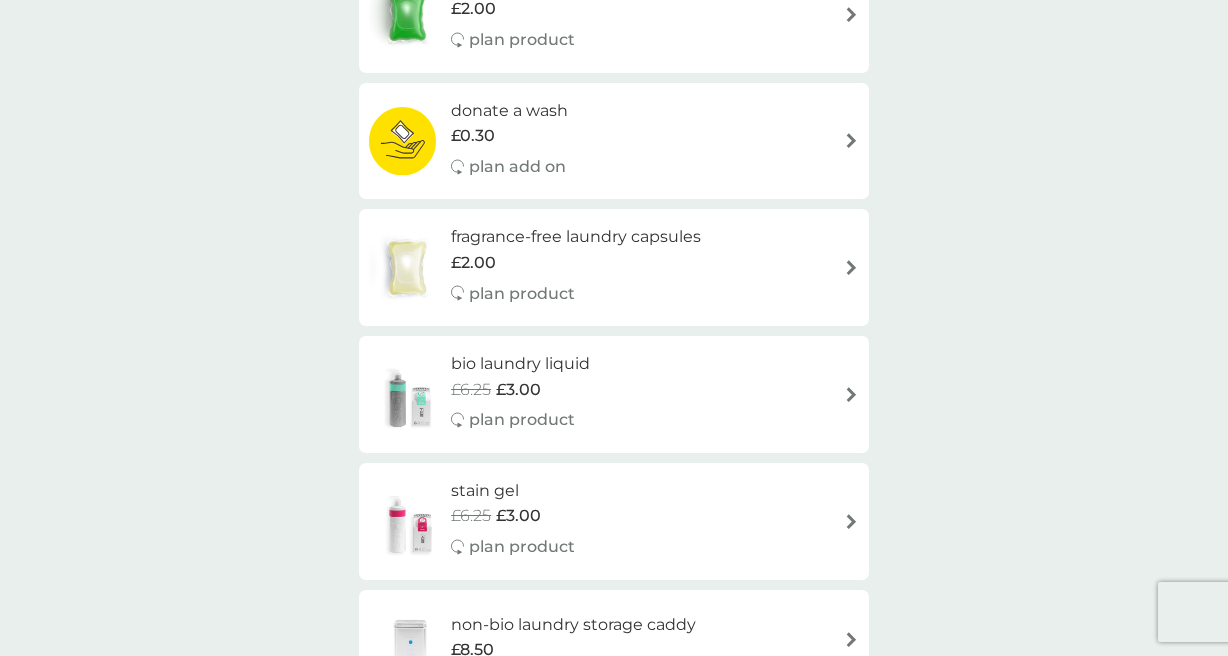 click on "£2.00" at bounding box center (473, 263) 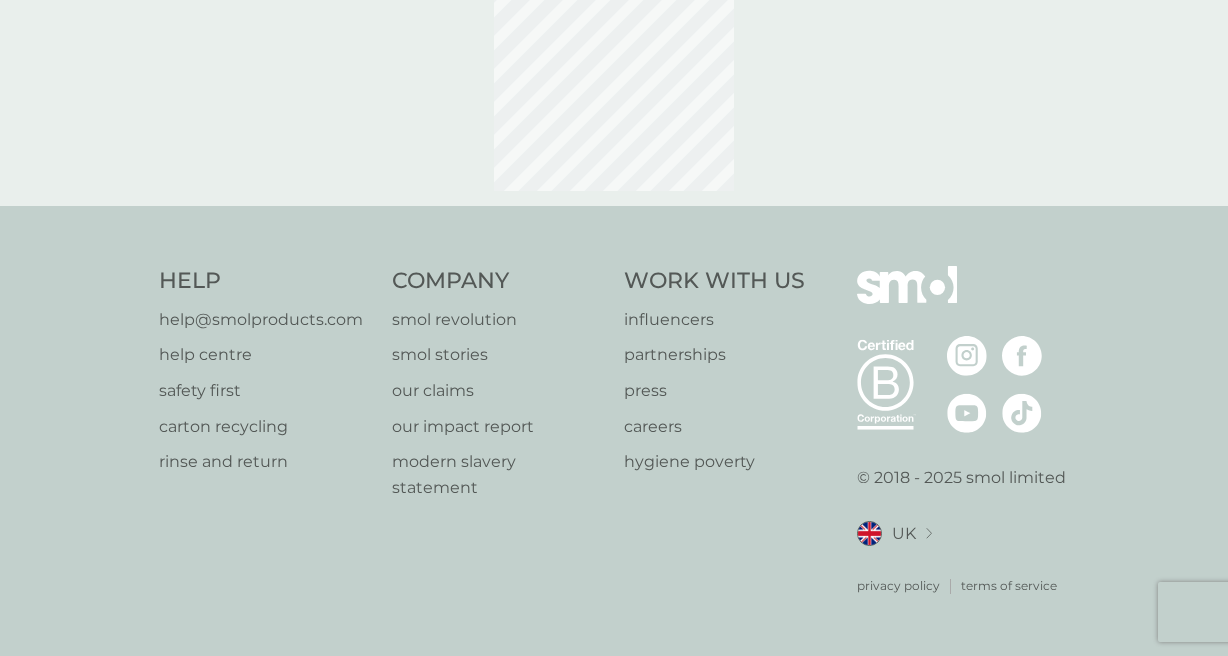 scroll, scrollTop: 0, scrollLeft: 0, axis: both 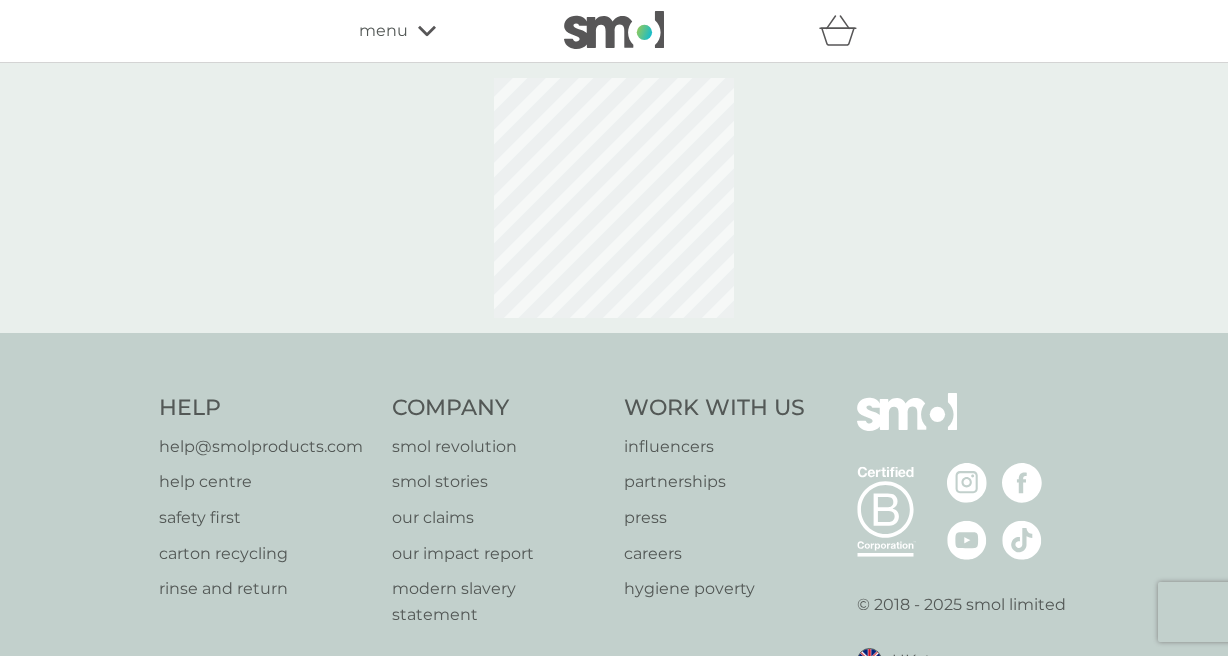 select on "42" 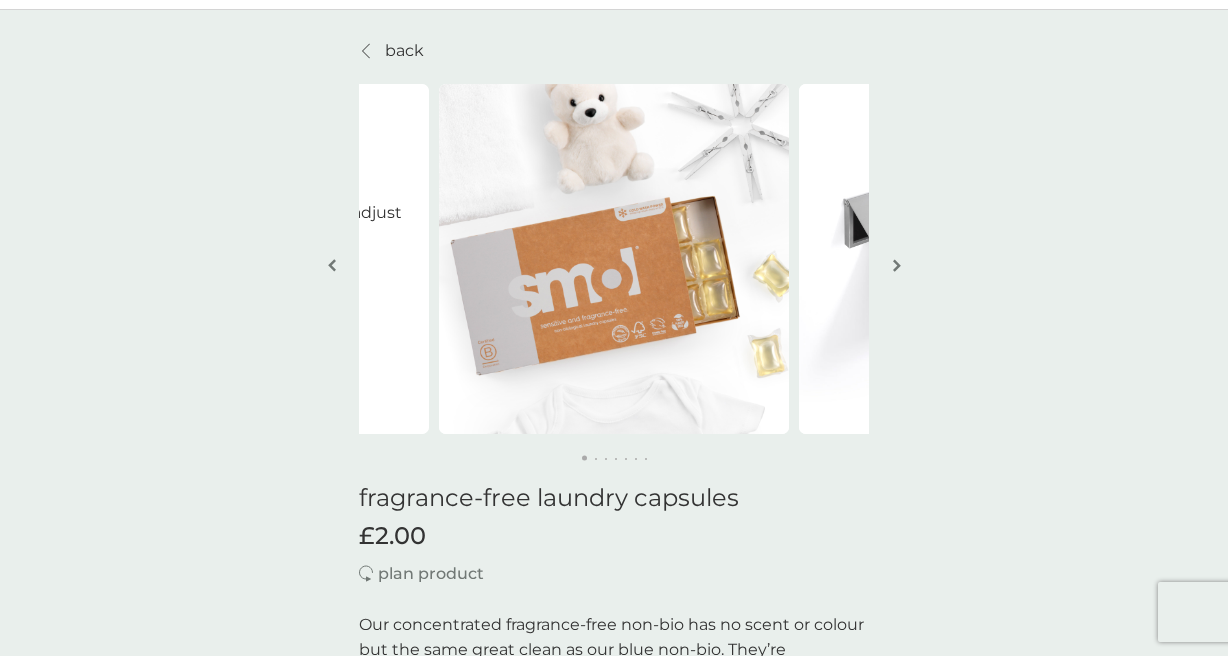 scroll, scrollTop: 100, scrollLeft: 0, axis: vertical 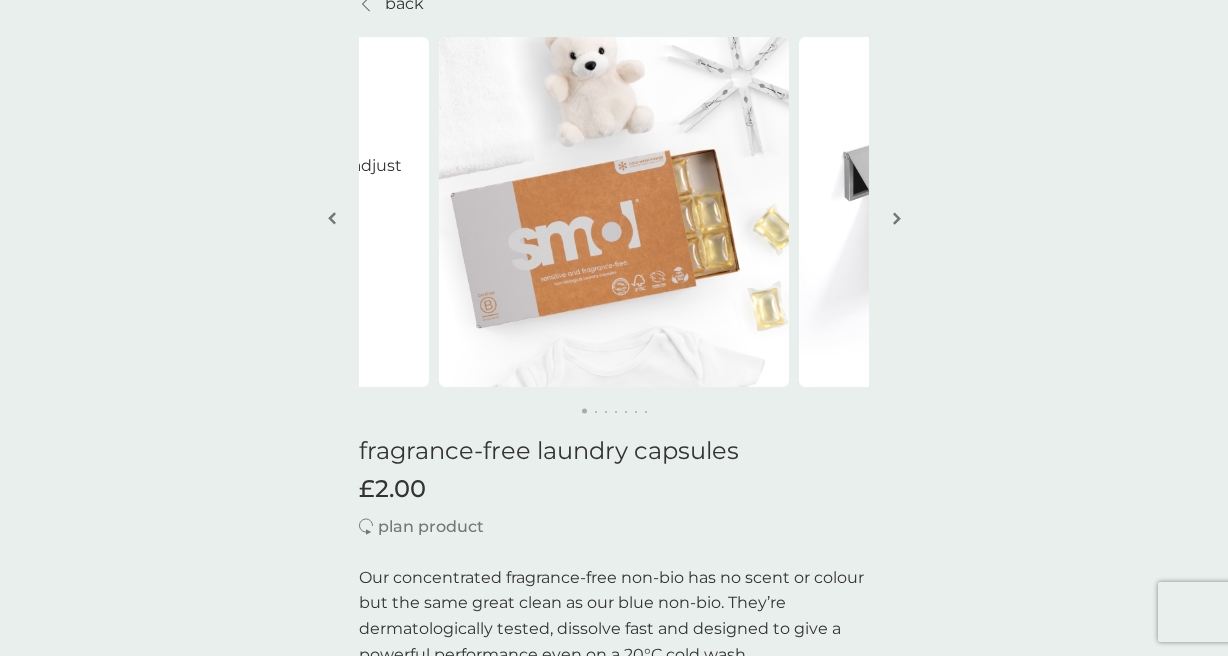 click at bounding box center [897, 218] 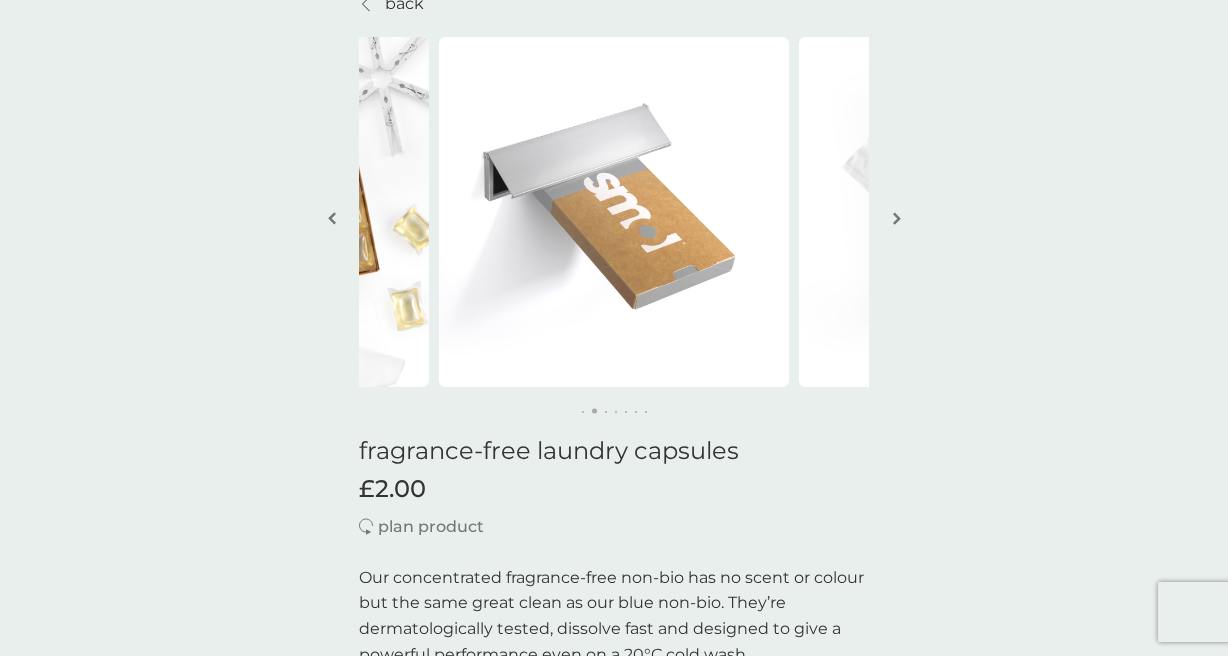 click at bounding box center [897, 218] 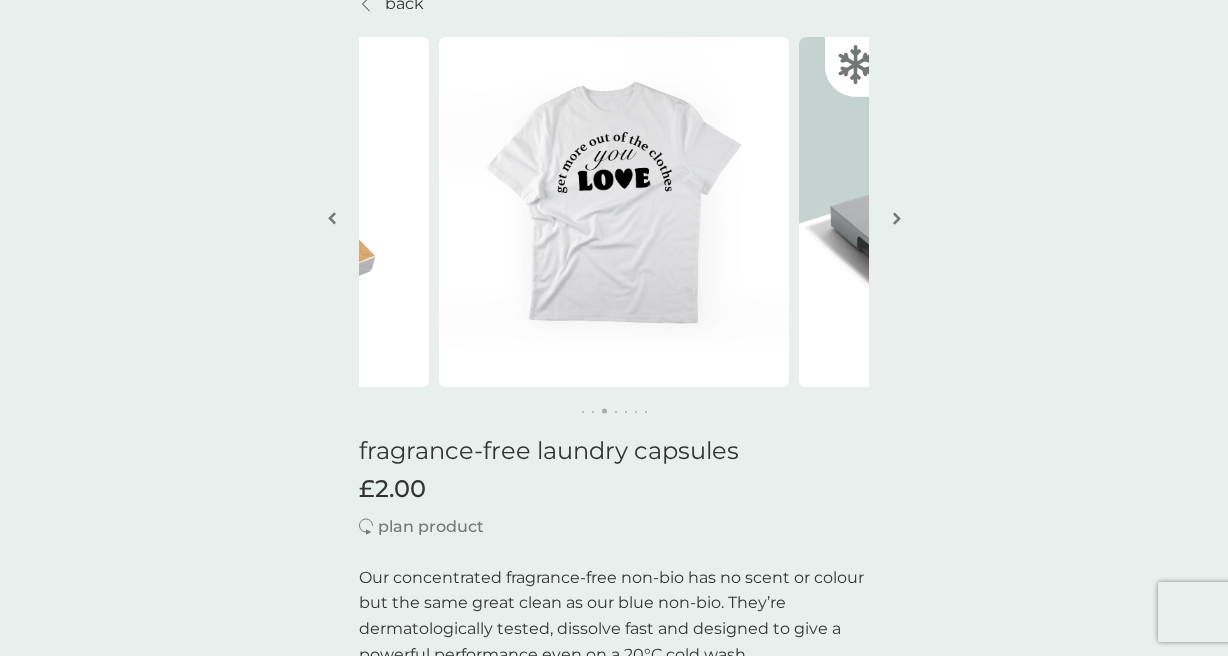 click at bounding box center [897, 218] 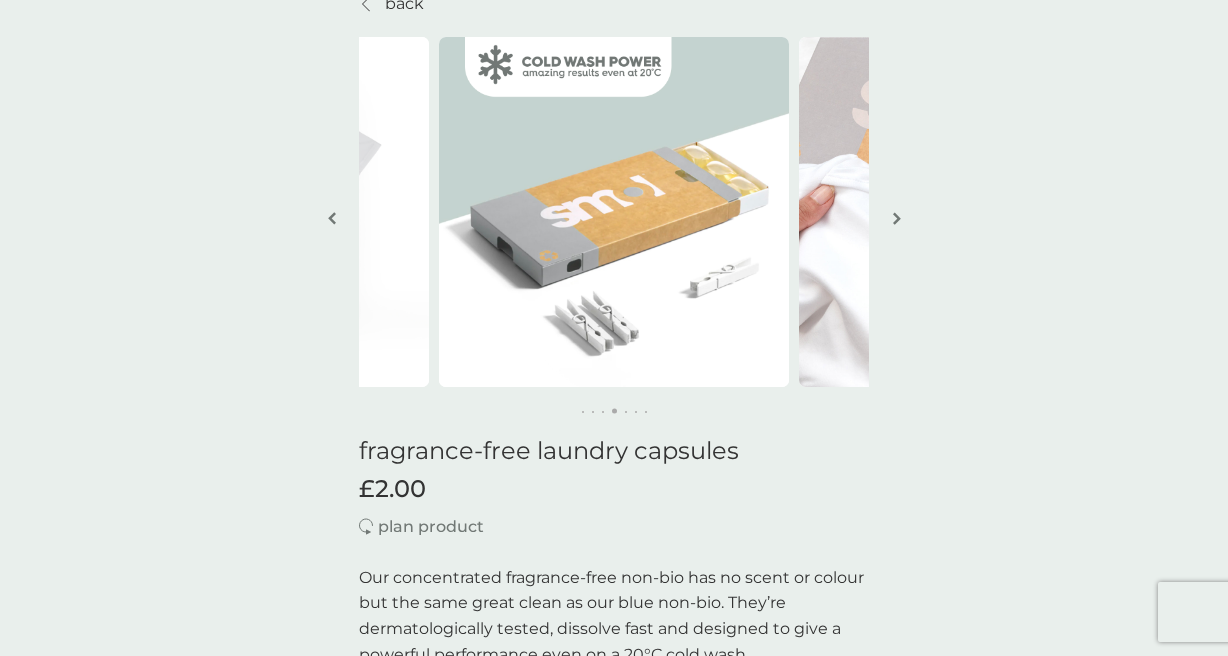 click at bounding box center (897, 218) 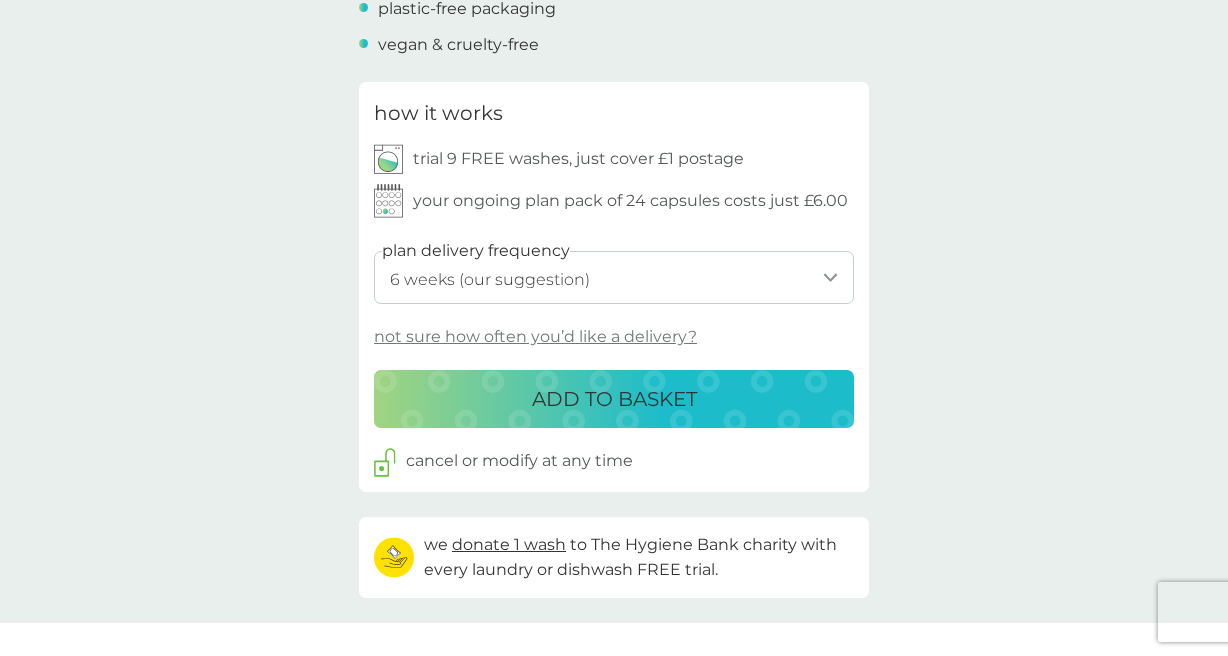 scroll, scrollTop: 1000, scrollLeft: 0, axis: vertical 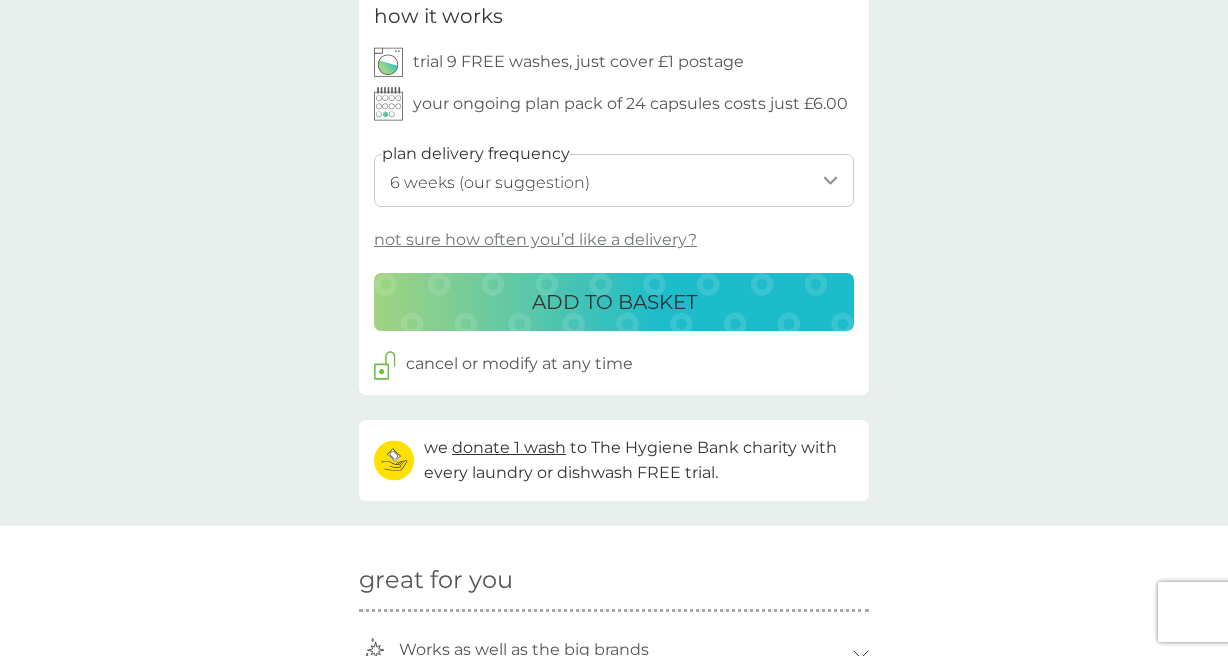 click on "not sure how often you’d like a delivery?" at bounding box center [535, 240] 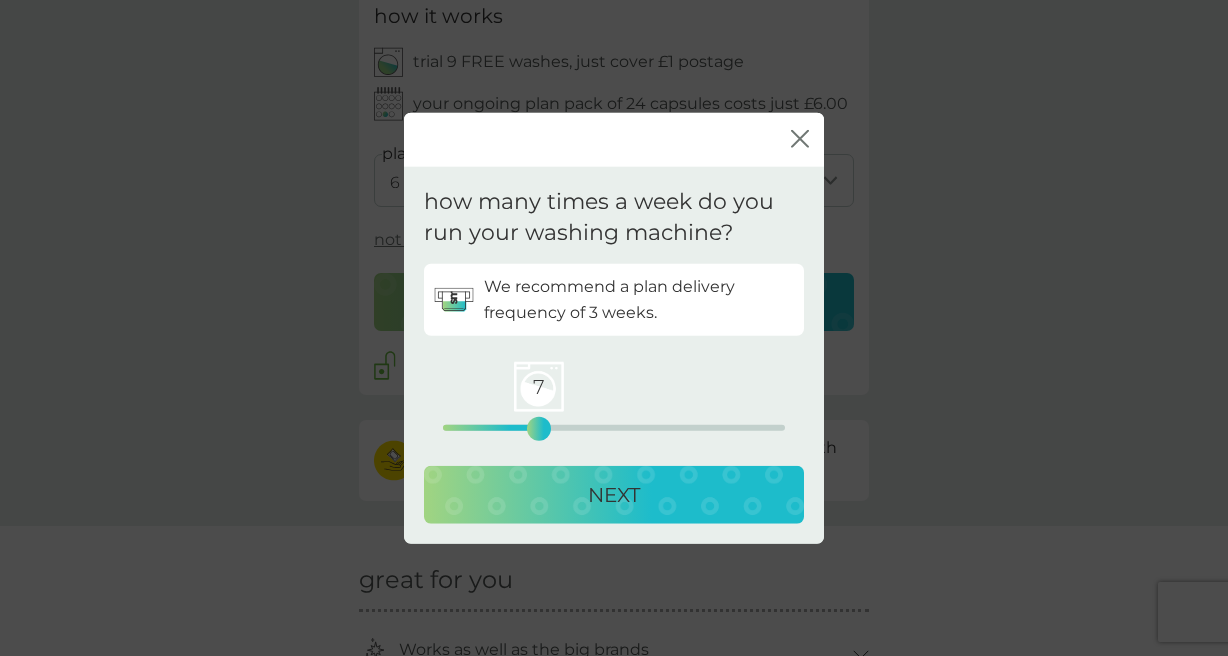 drag, startPoint x: 449, startPoint y: 427, endPoint x: 534, endPoint y: 414, distance: 85.98837 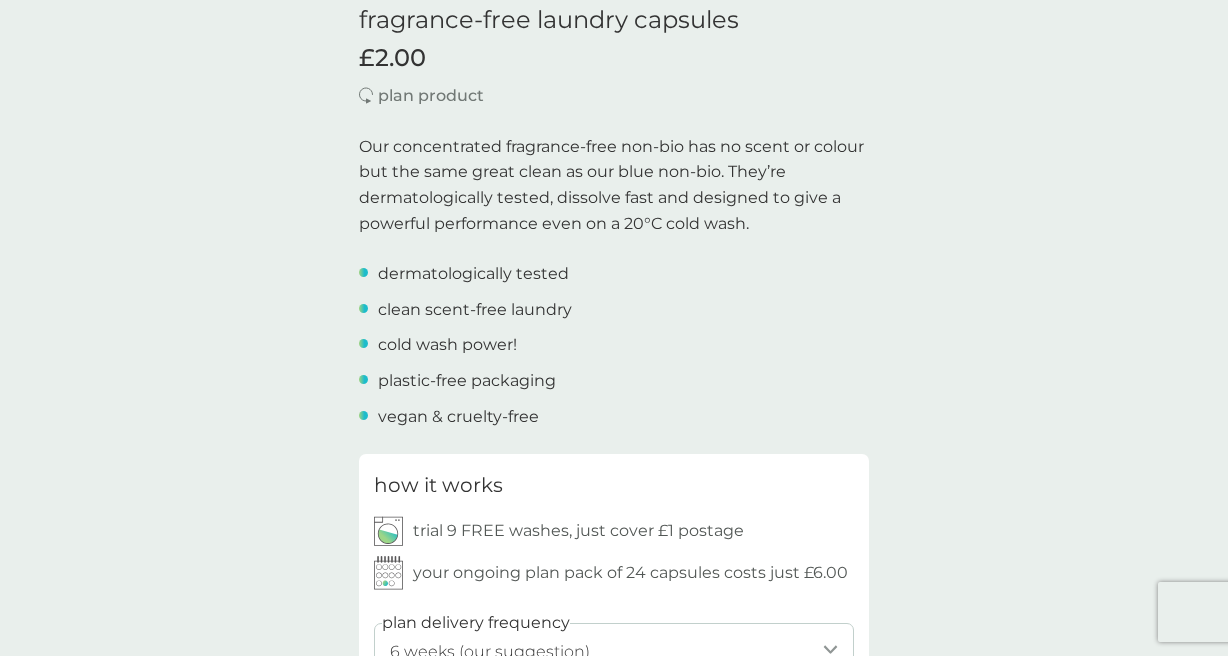 scroll, scrollTop: 300, scrollLeft: 0, axis: vertical 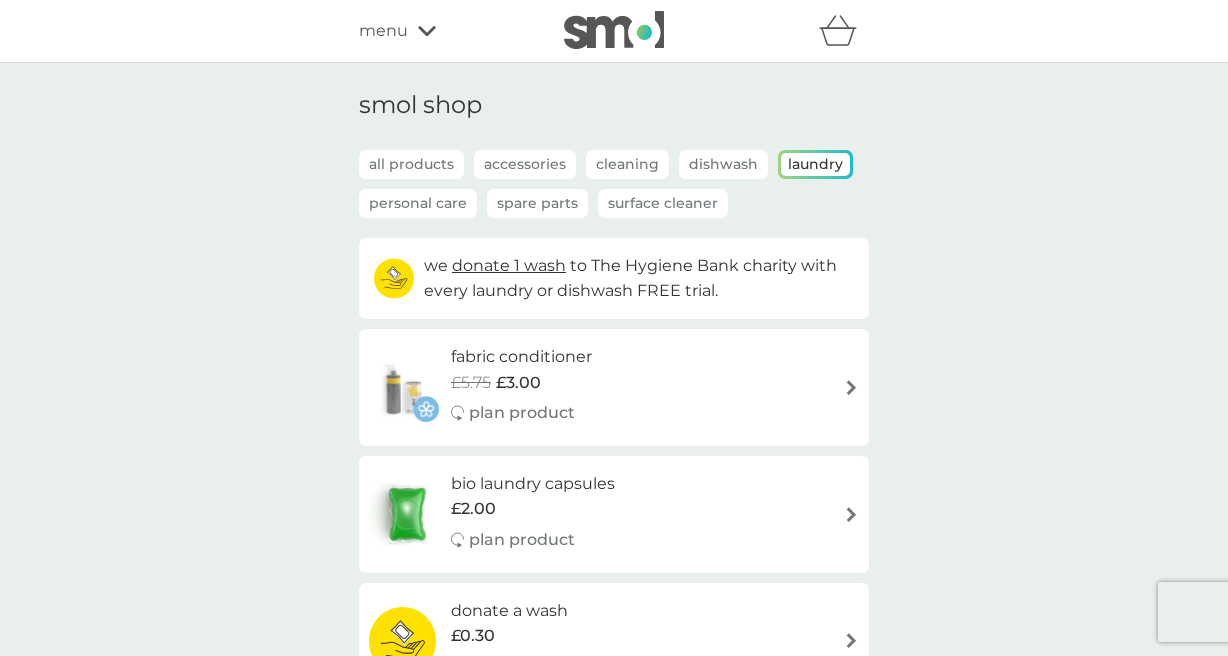 click on "Cleaning" at bounding box center (627, 164) 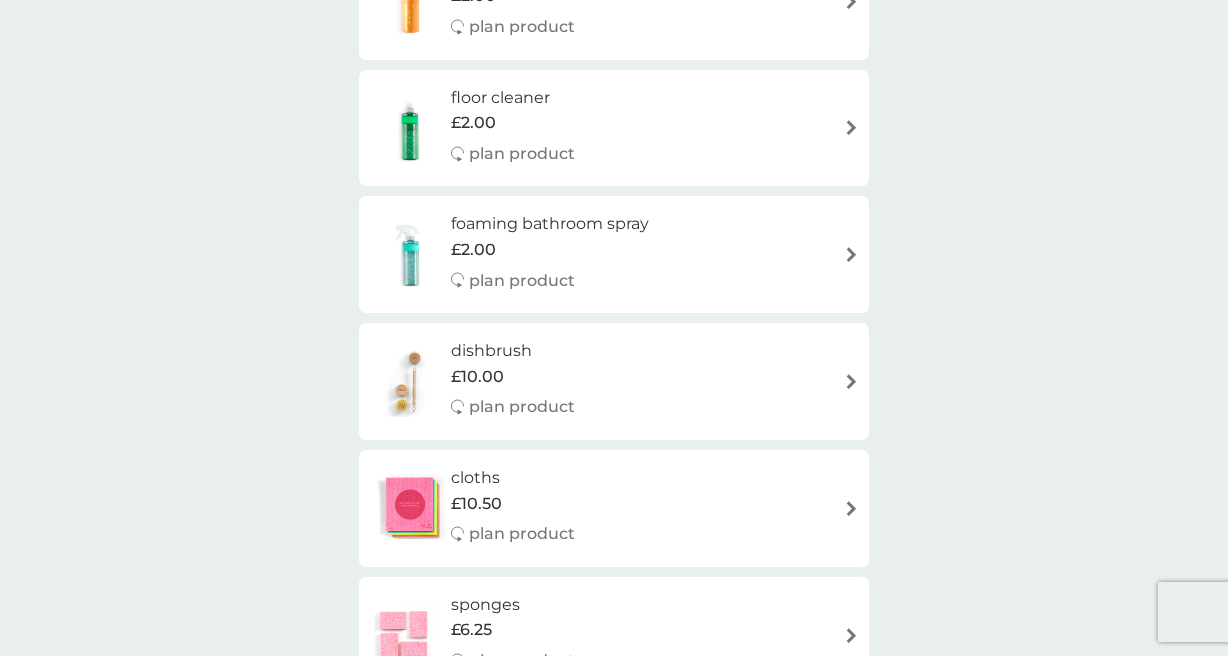 scroll, scrollTop: 0, scrollLeft: 0, axis: both 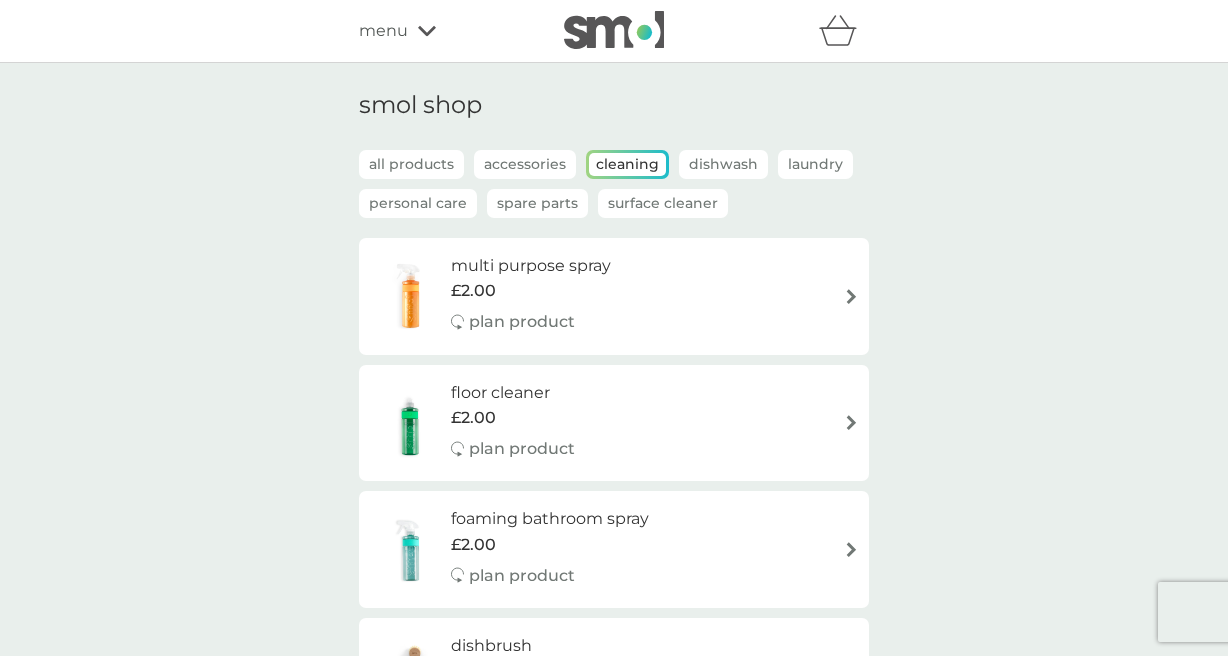 click on "Dishwash" at bounding box center [723, 164] 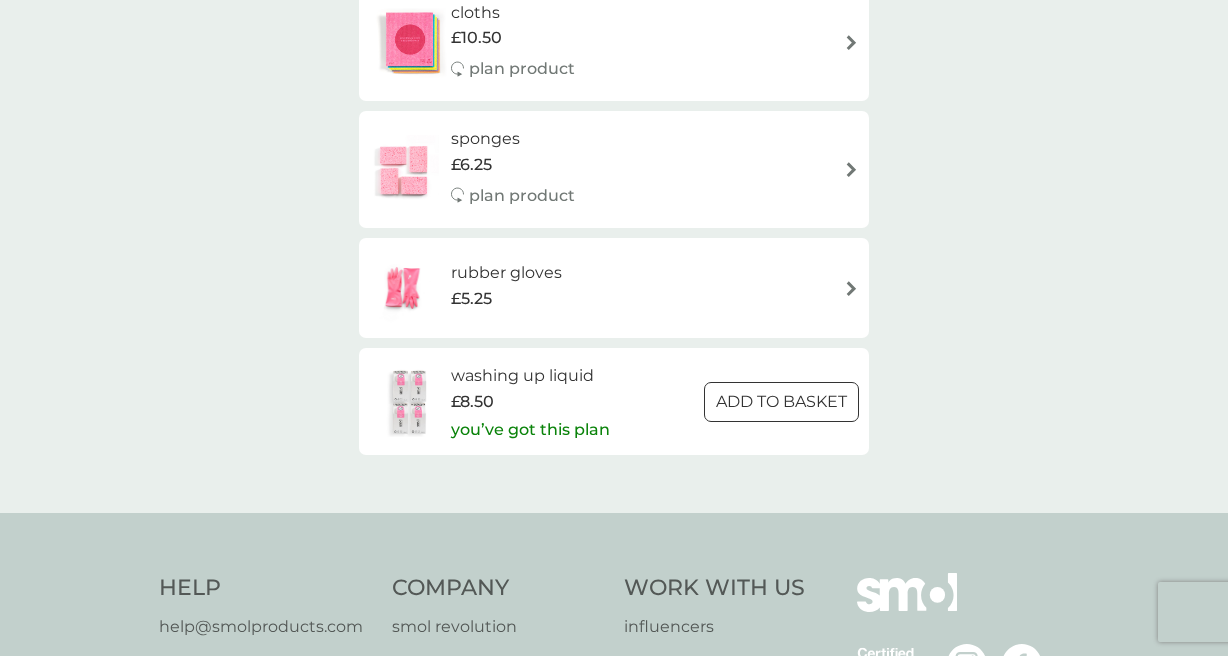 scroll, scrollTop: 600, scrollLeft: 0, axis: vertical 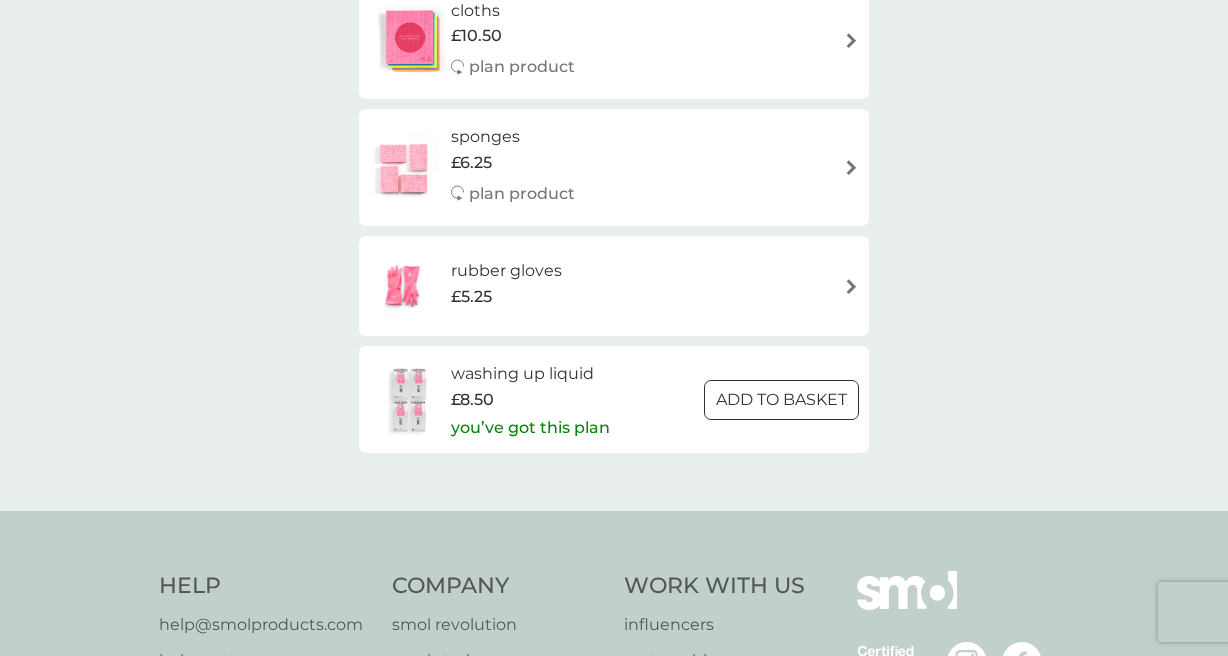 click on "washing up liquid" at bounding box center [530, 374] 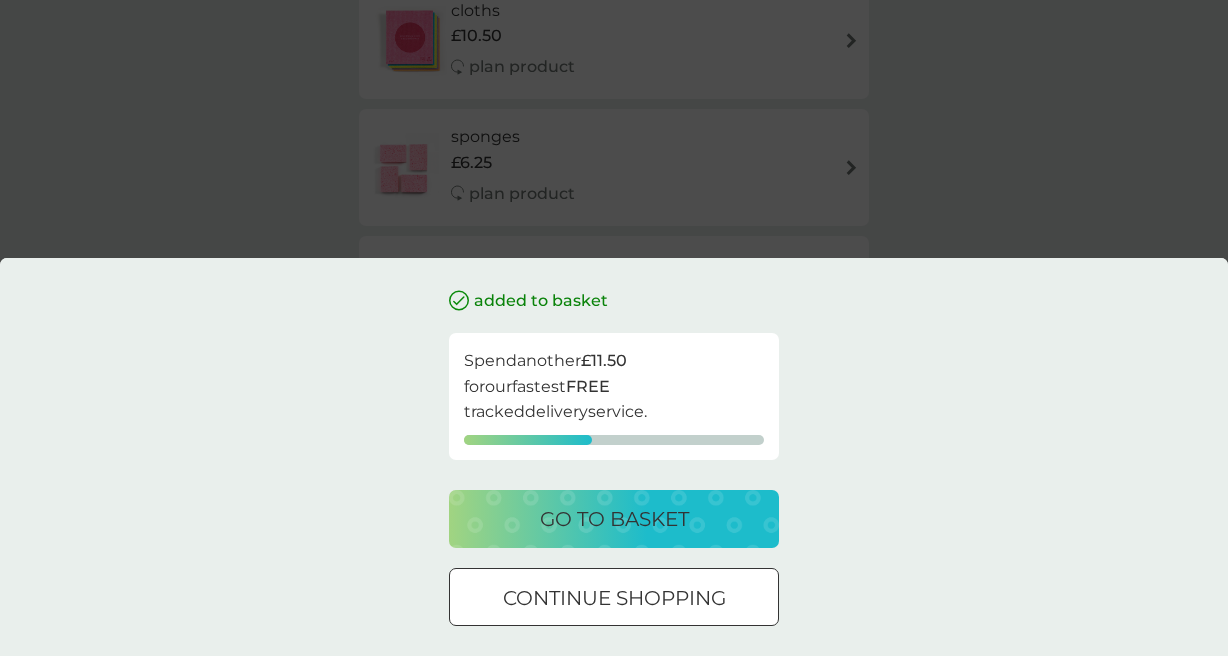 click on "added to basket Spend  another  £11.50   for  our  fastest  FREE   tracked  delivery  service.  go to basket continue shopping" at bounding box center [614, 328] 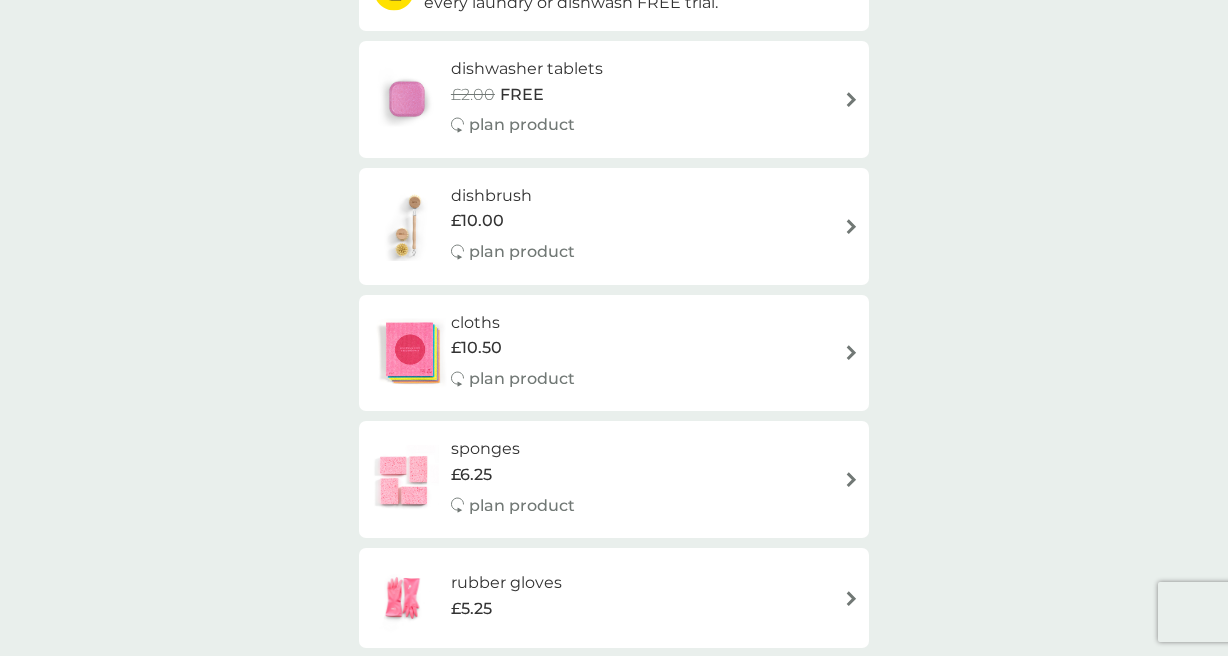 scroll, scrollTop: 0, scrollLeft: 0, axis: both 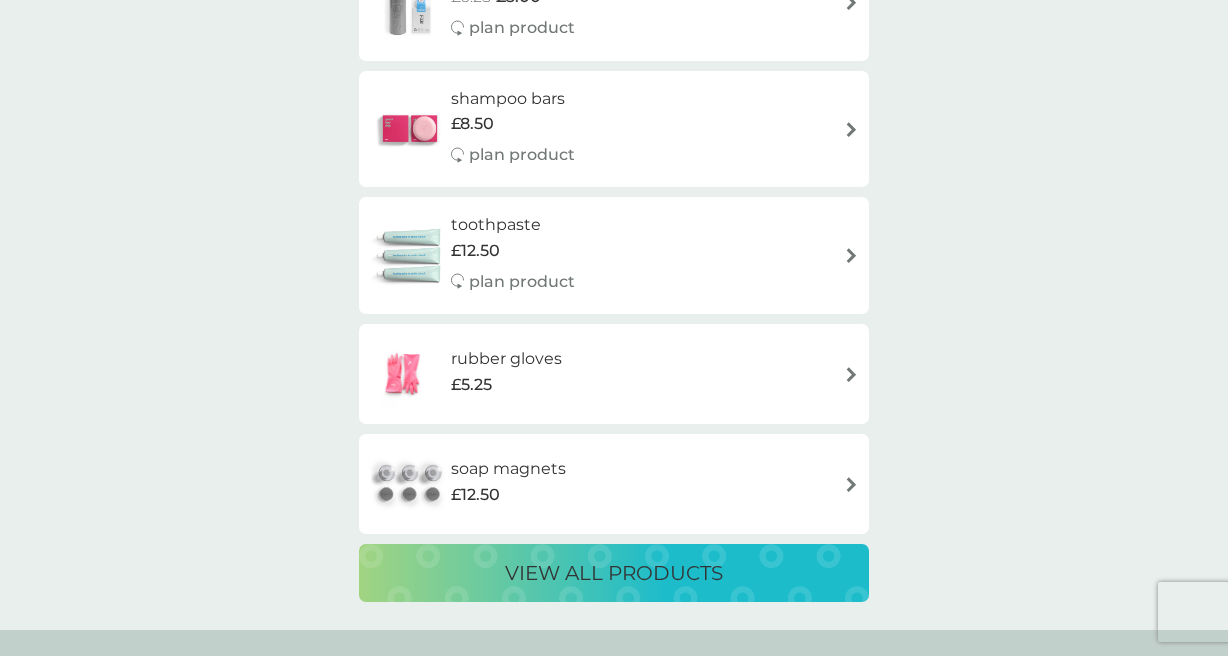 click on "shampoo bars" at bounding box center [513, 99] 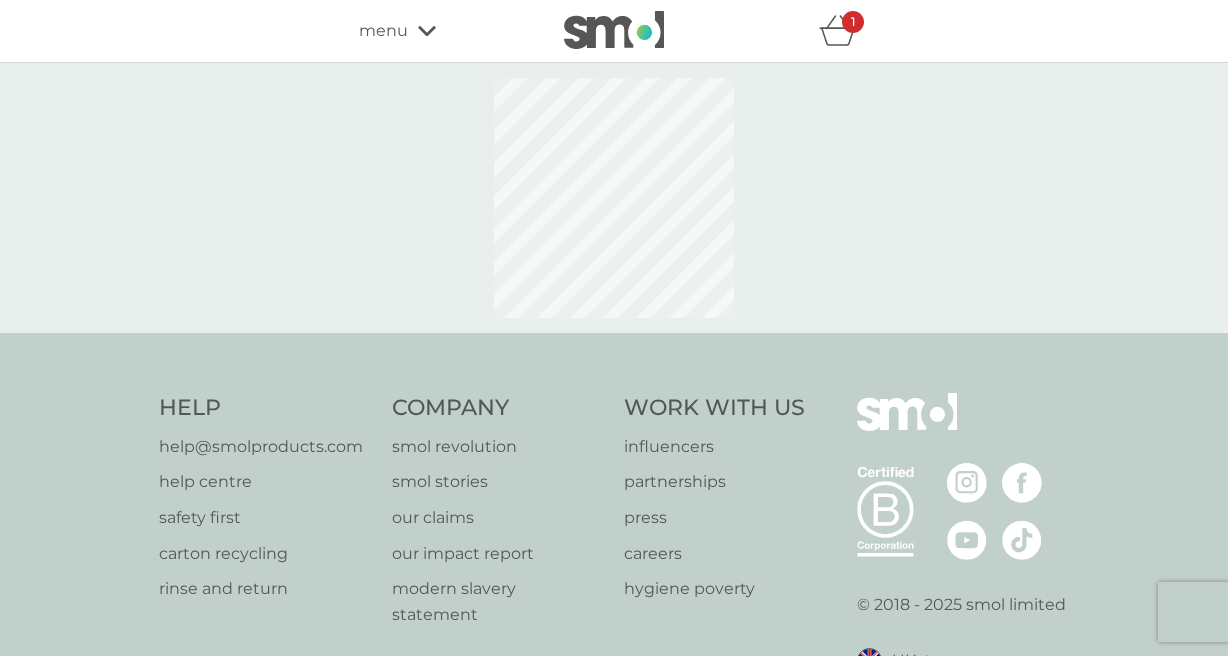 select on "63" 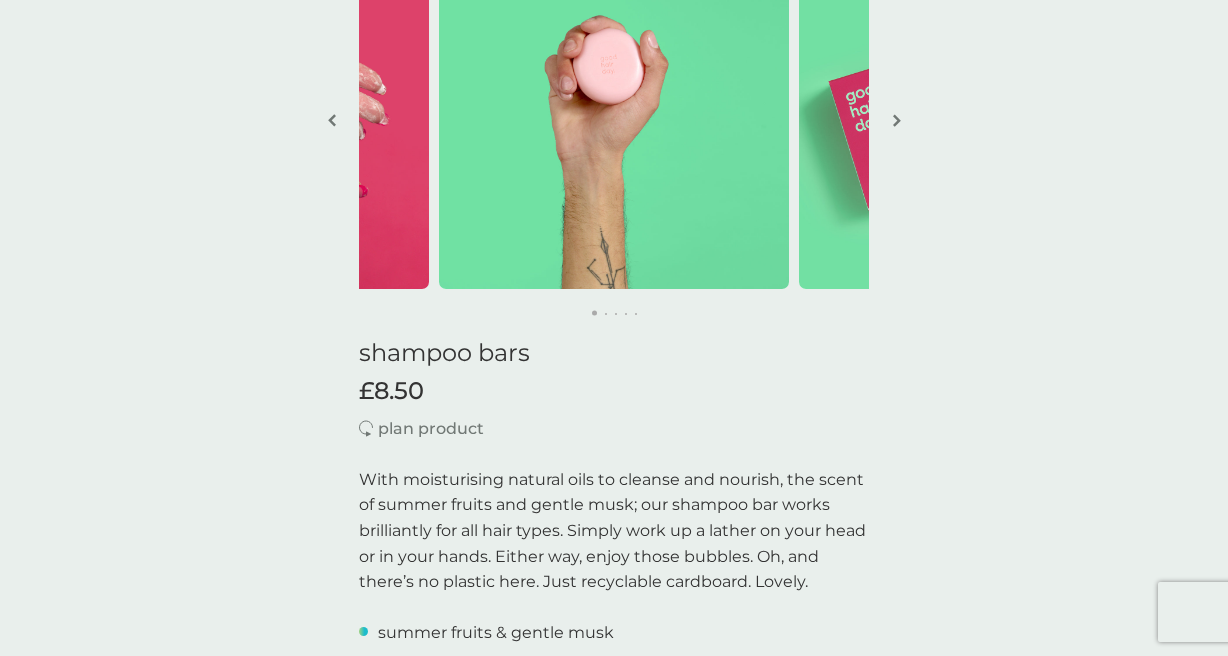 scroll, scrollTop: 0, scrollLeft: 0, axis: both 